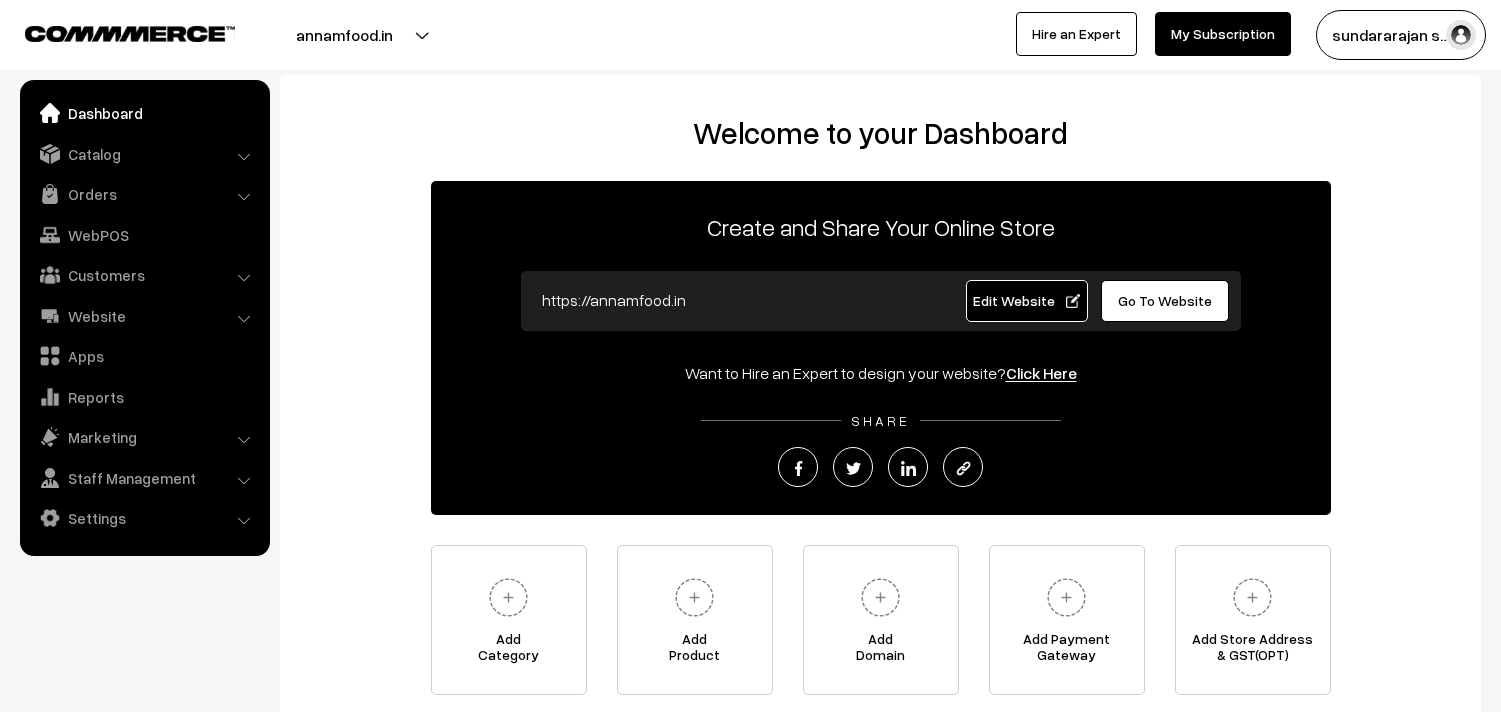 scroll, scrollTop: 0, scrollLeft: 0, axis: both 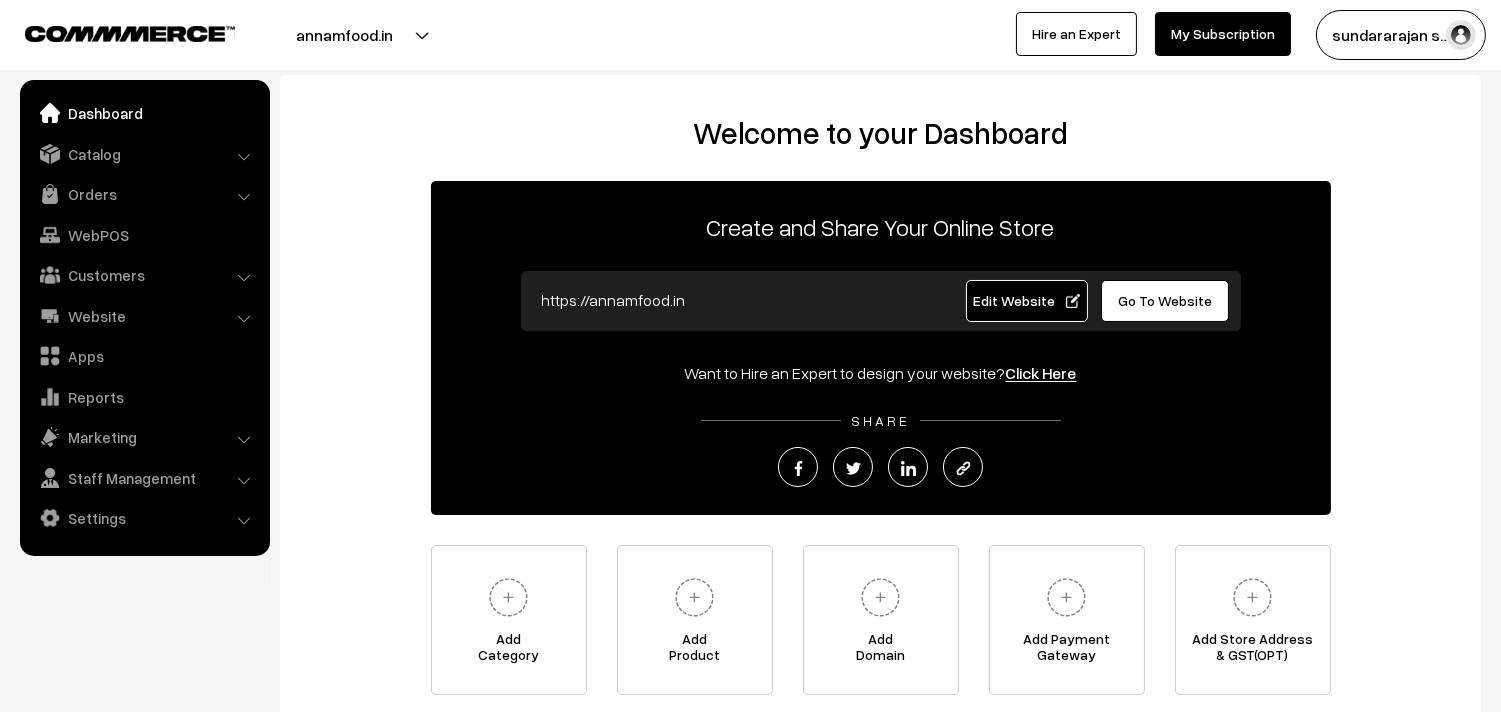 click on "Orders" at bounding box center [144, 194] 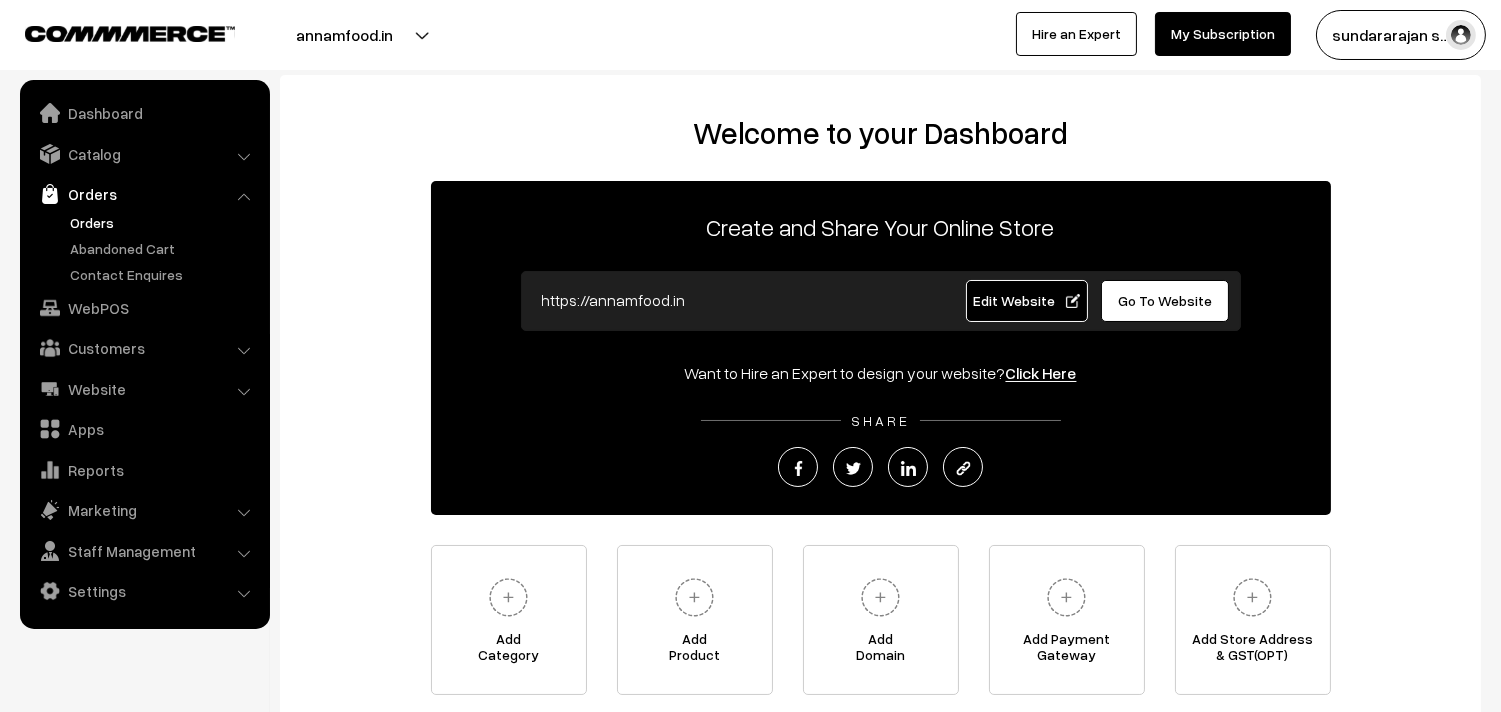 click on "Orders" at bounding box center [164, 222] 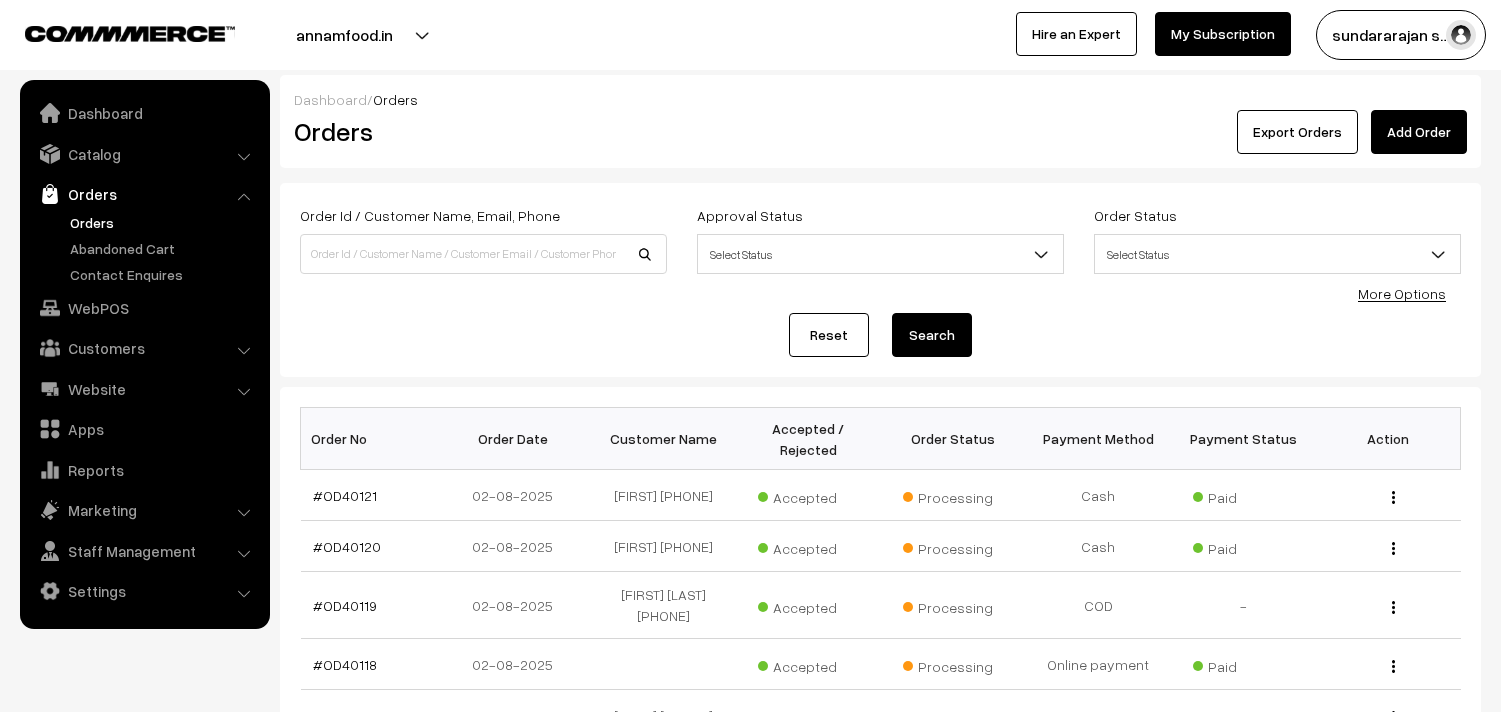 scroll, scrollTop: 0, scrollLeft: 0, axis: both 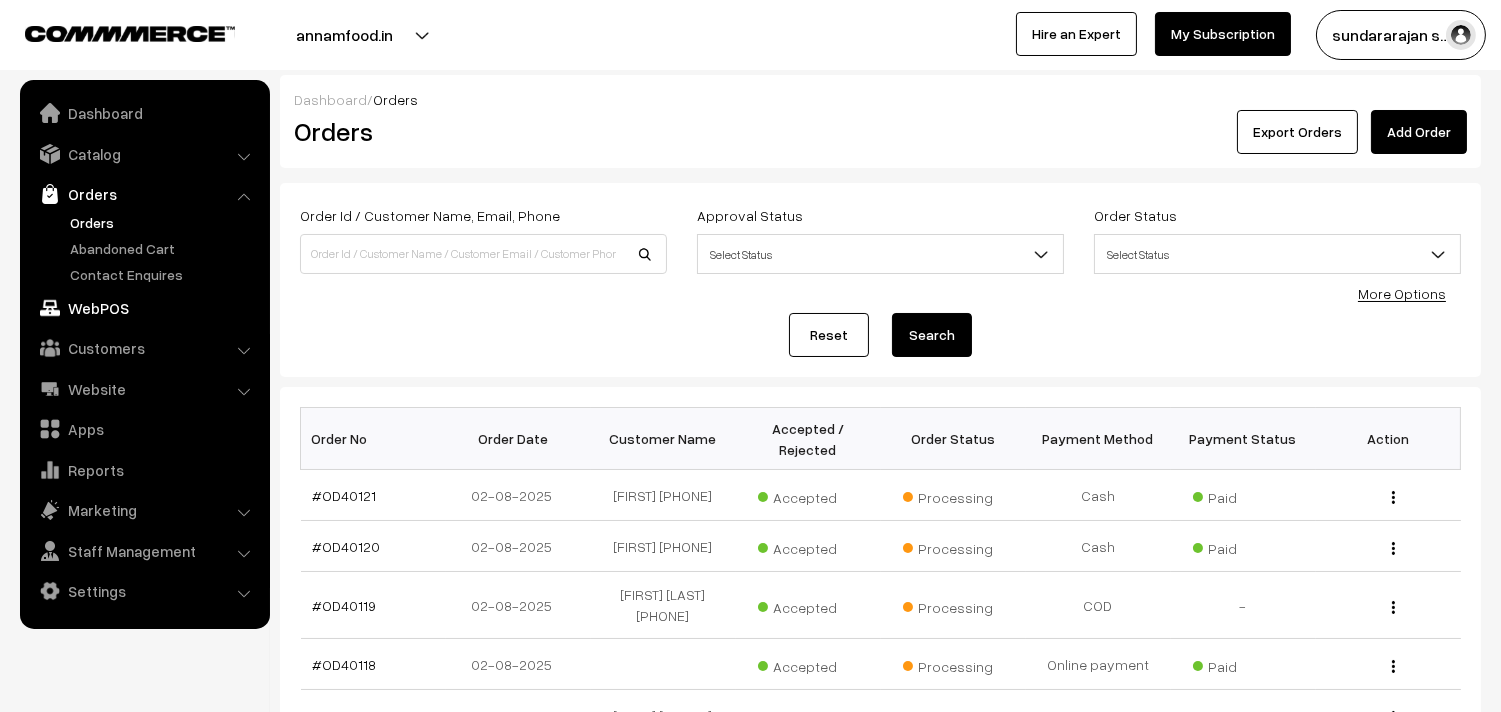 click on "WebPOS" at bounding box center [144, 308] 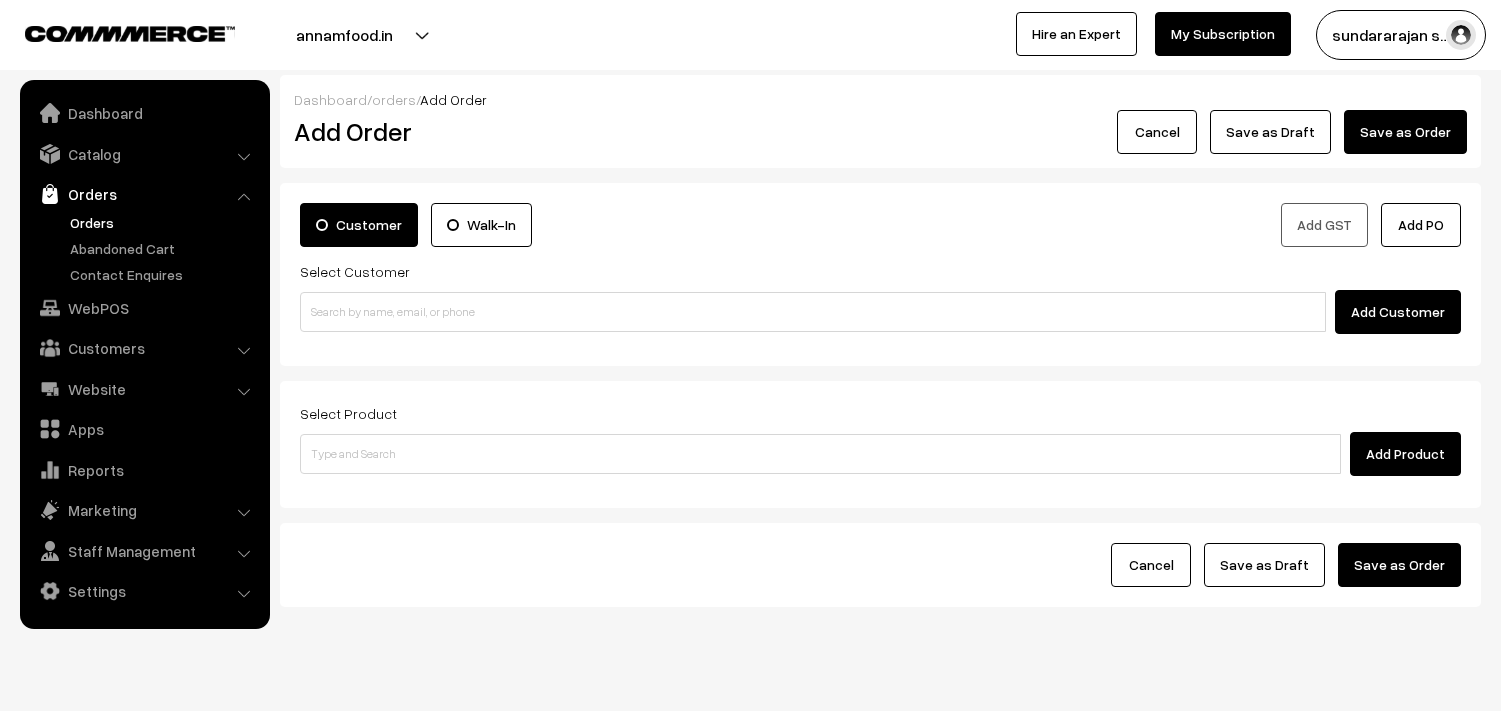click at bounding box center [813, 312] 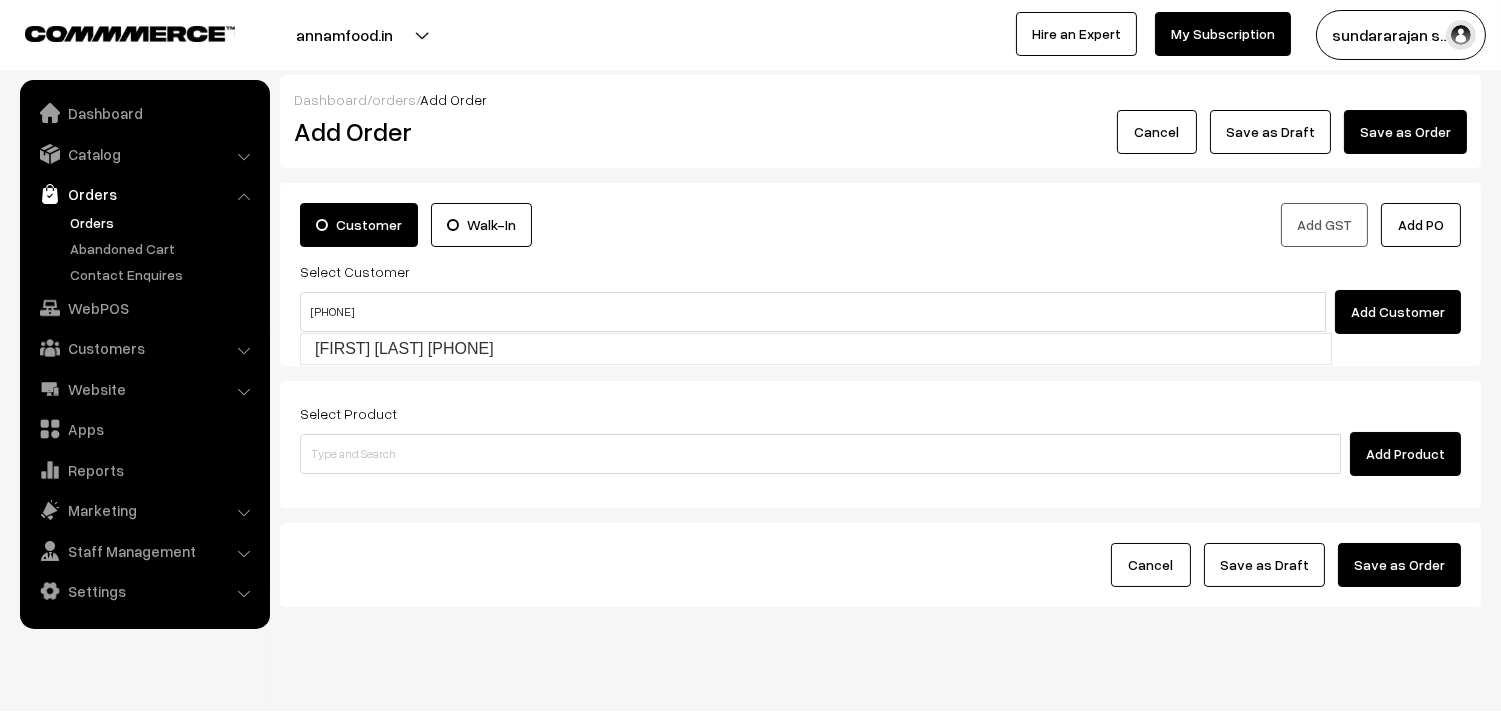 click on "[FIRST] [LAST] [PHONE]" at bounding box center [816, 349] 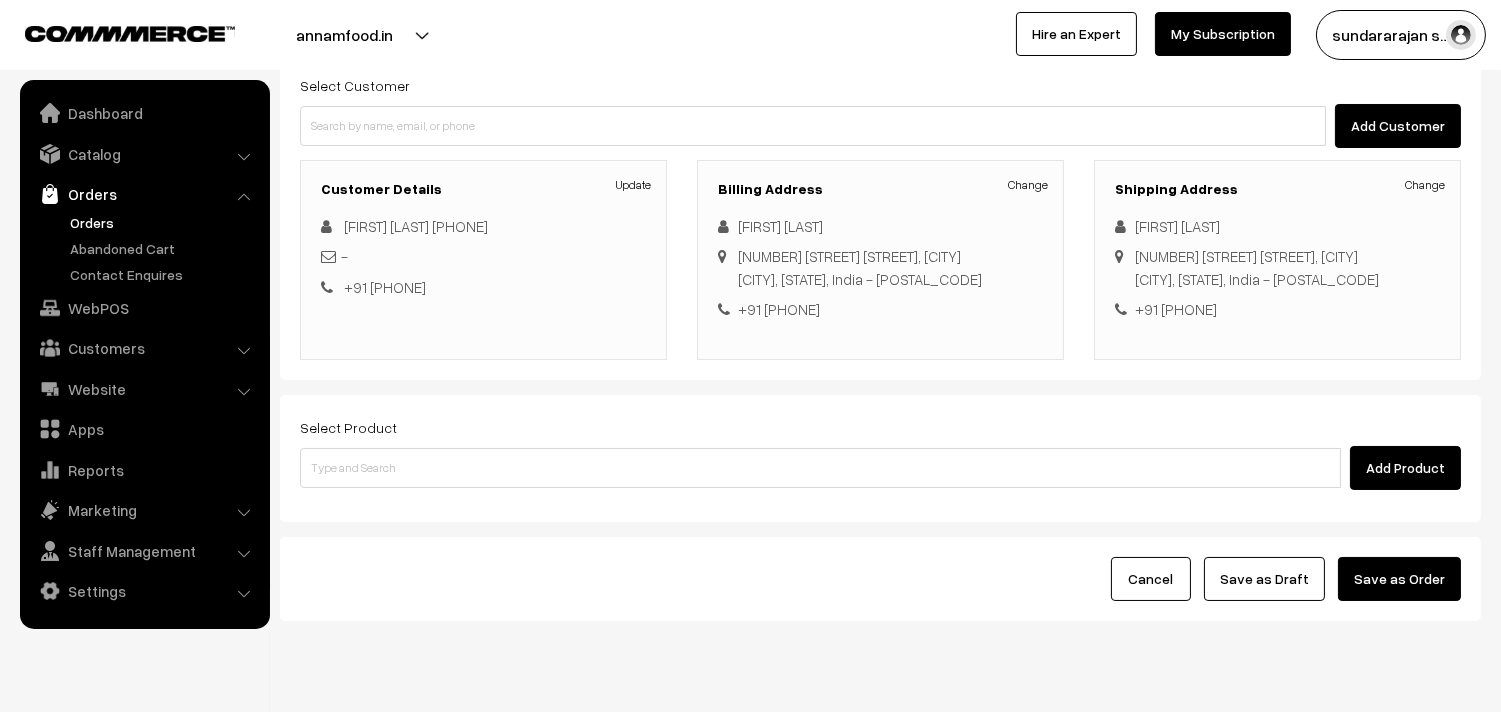 scroll, scrollTop: 222, scrollLeft: 0, axis: vertical 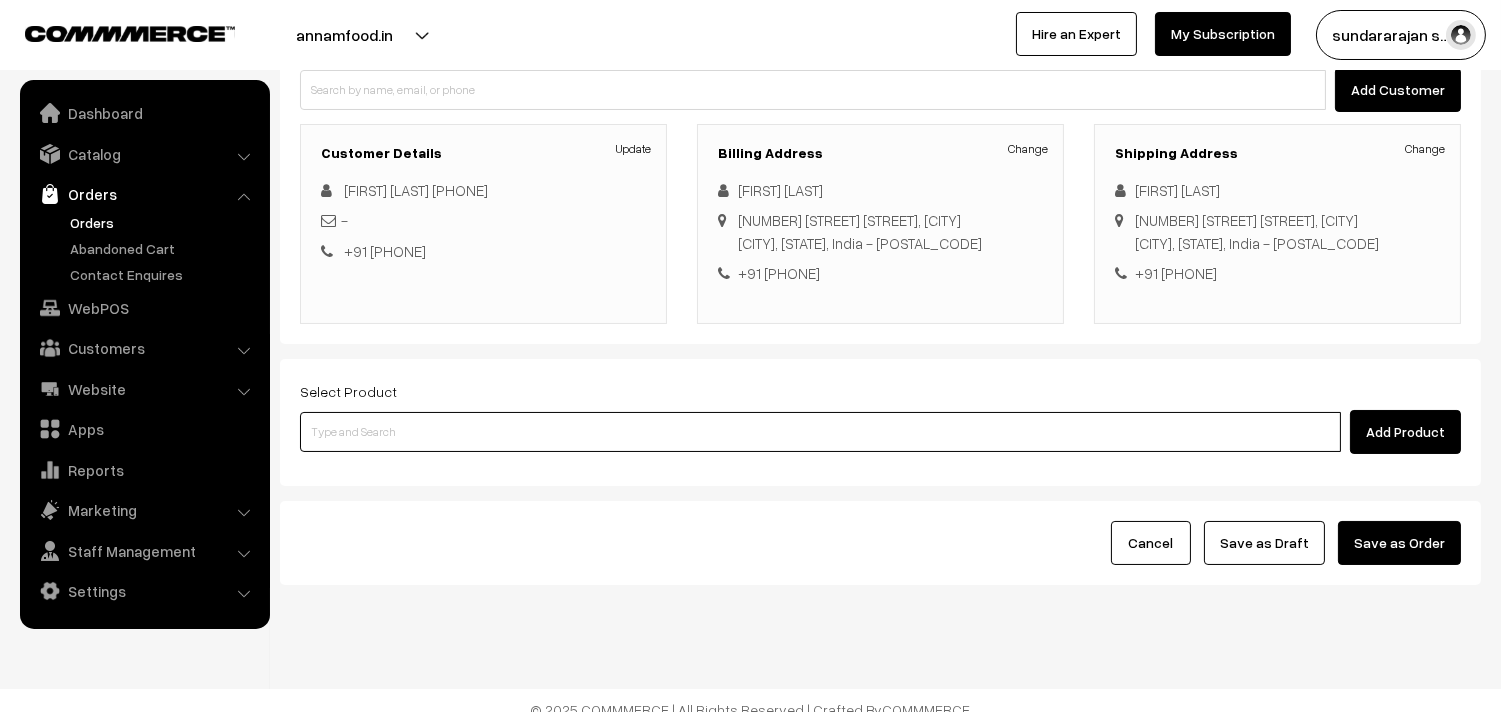 click at bounding box center [820, 432] 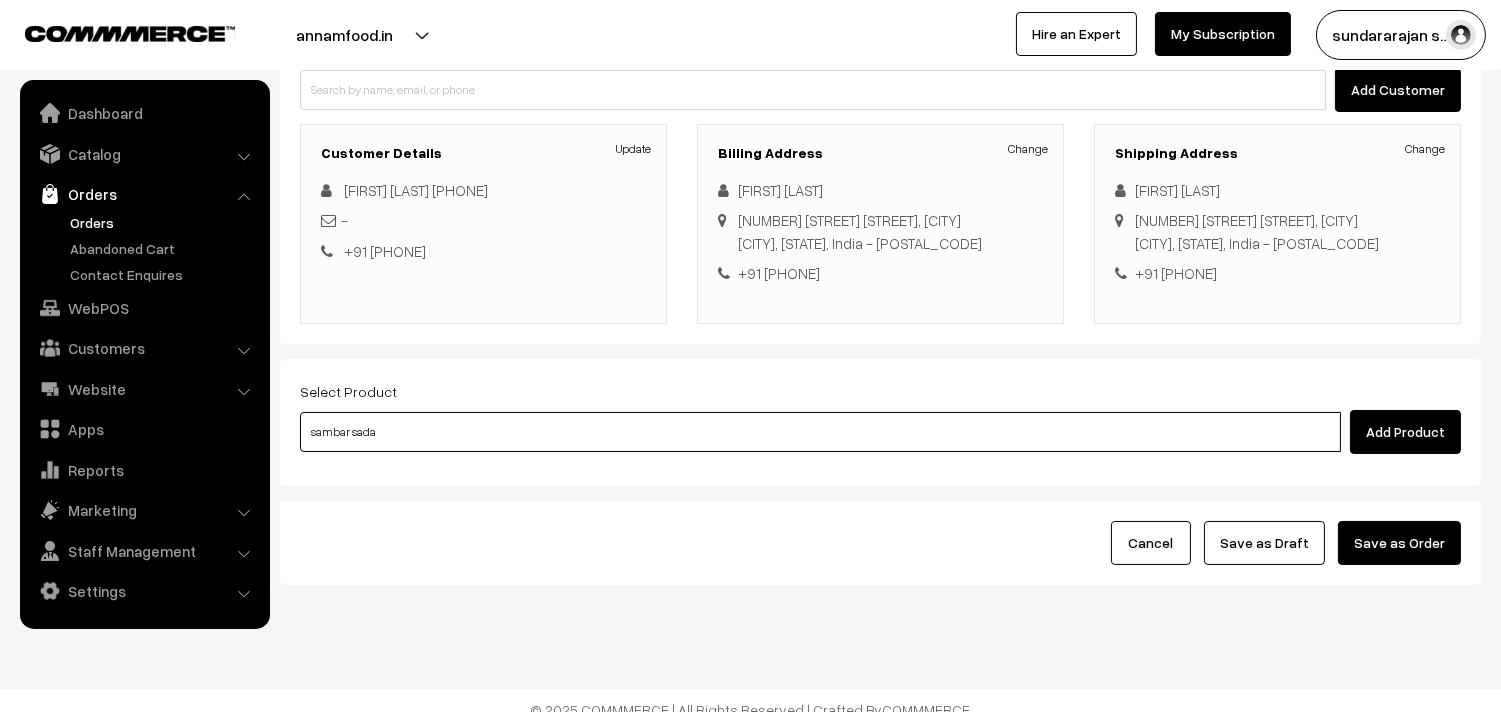 type on "sambar sadam" 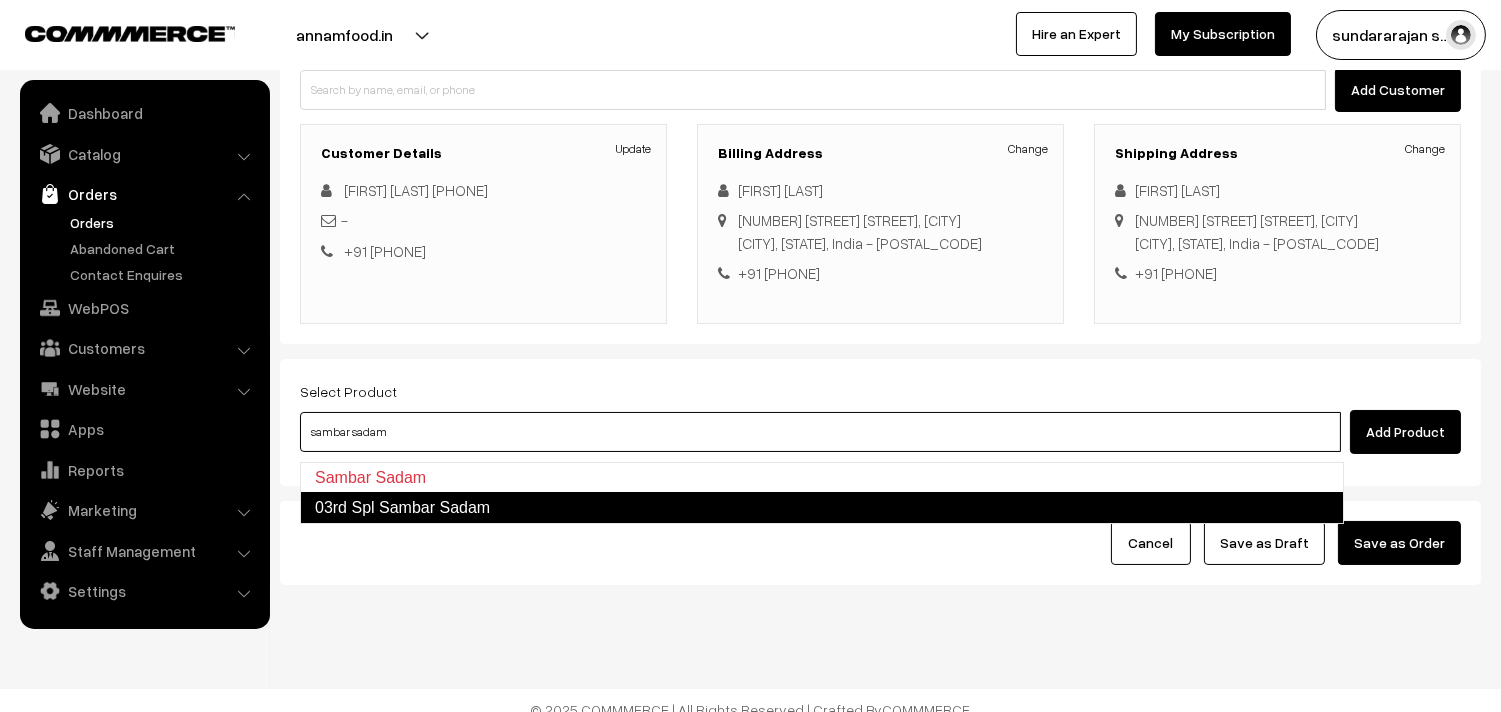 click on "03rd Spl Sambar Sadam" at bounding box center (822, 508) 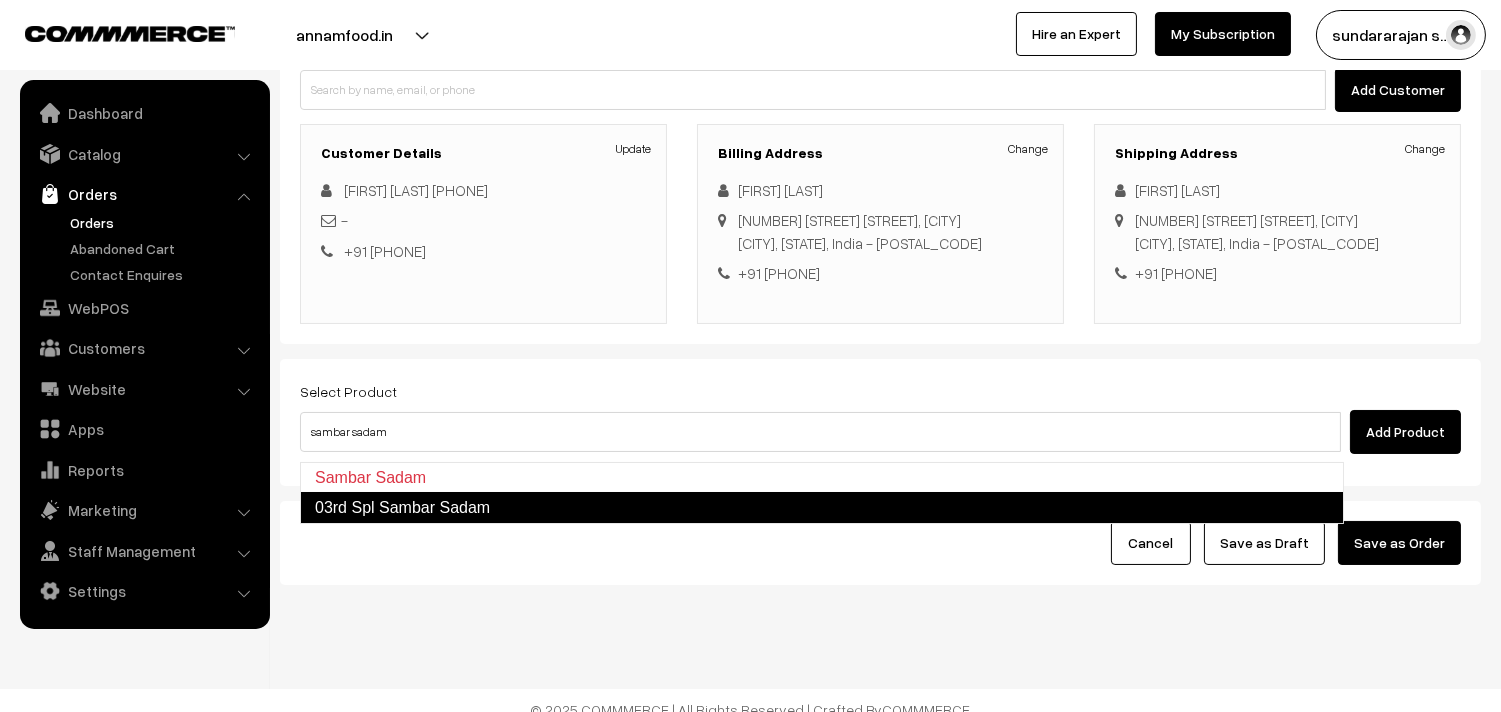 type 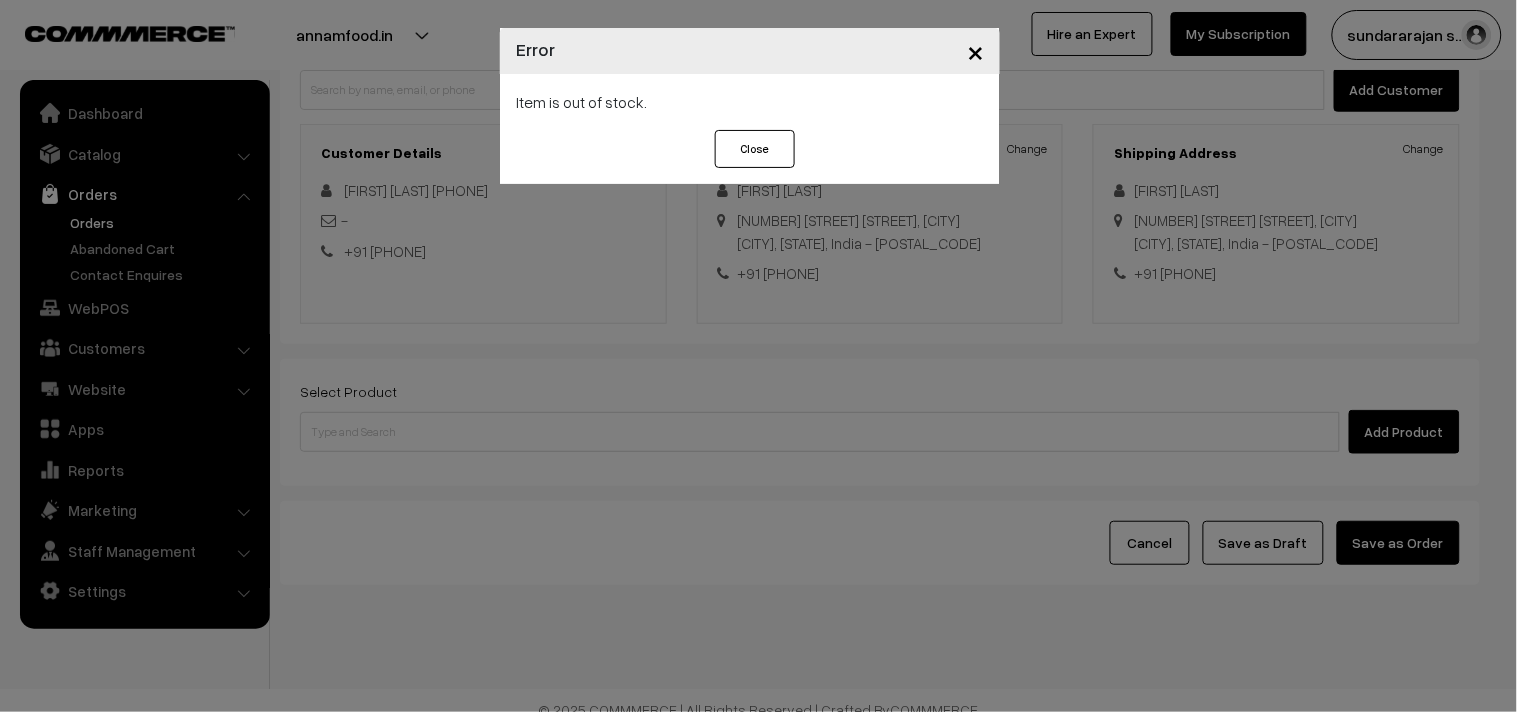 click on "Close" at bounding box center (755, 149) 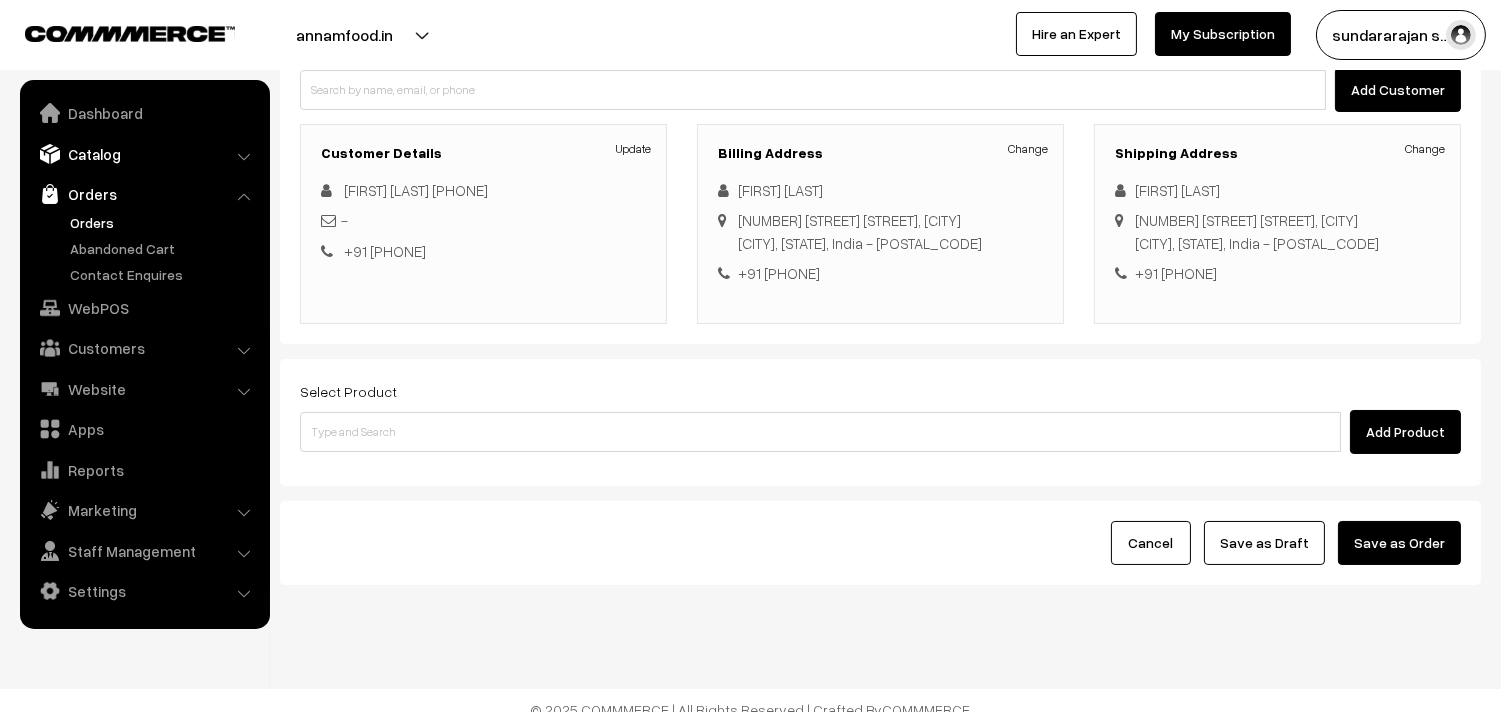 click on "Catalog" at bounding box center [144, 154] 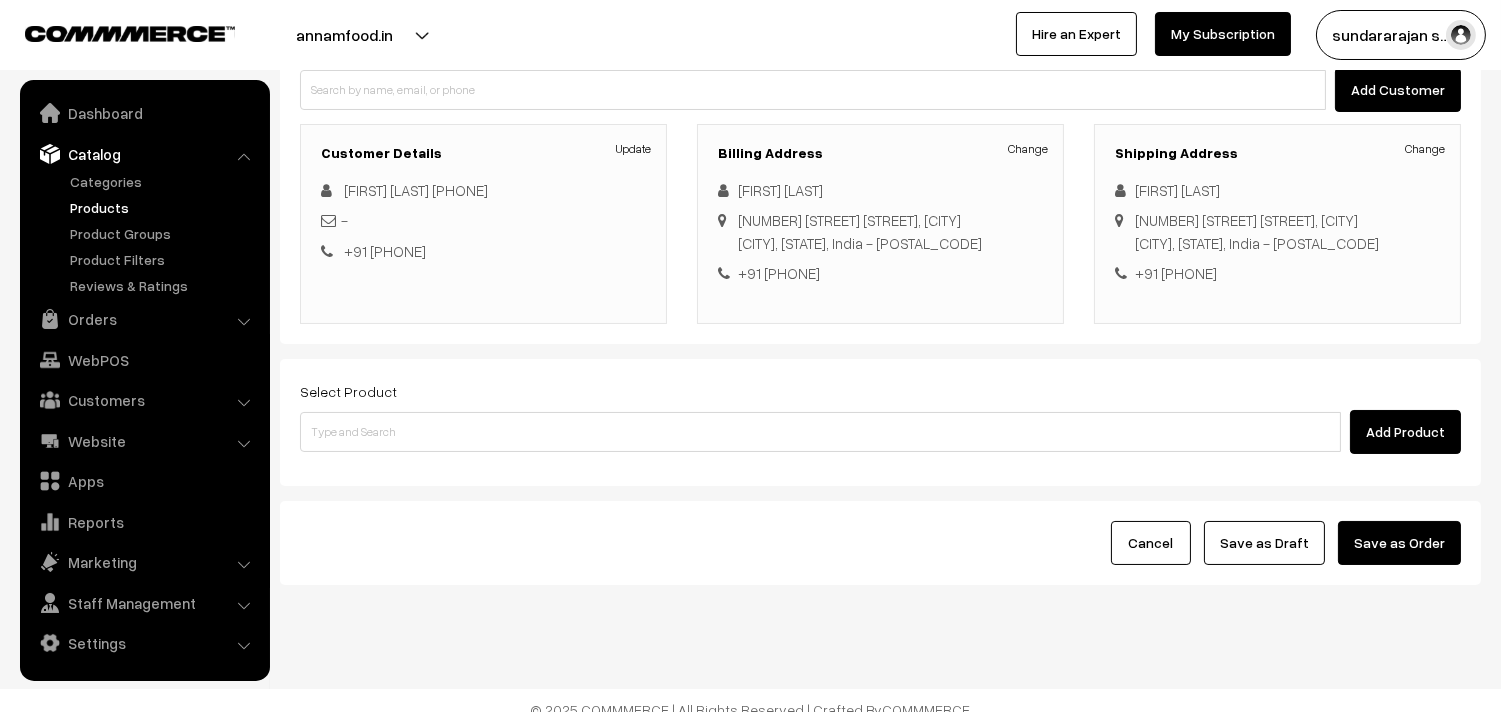 click on "Products" at bounding box center (164, 207) 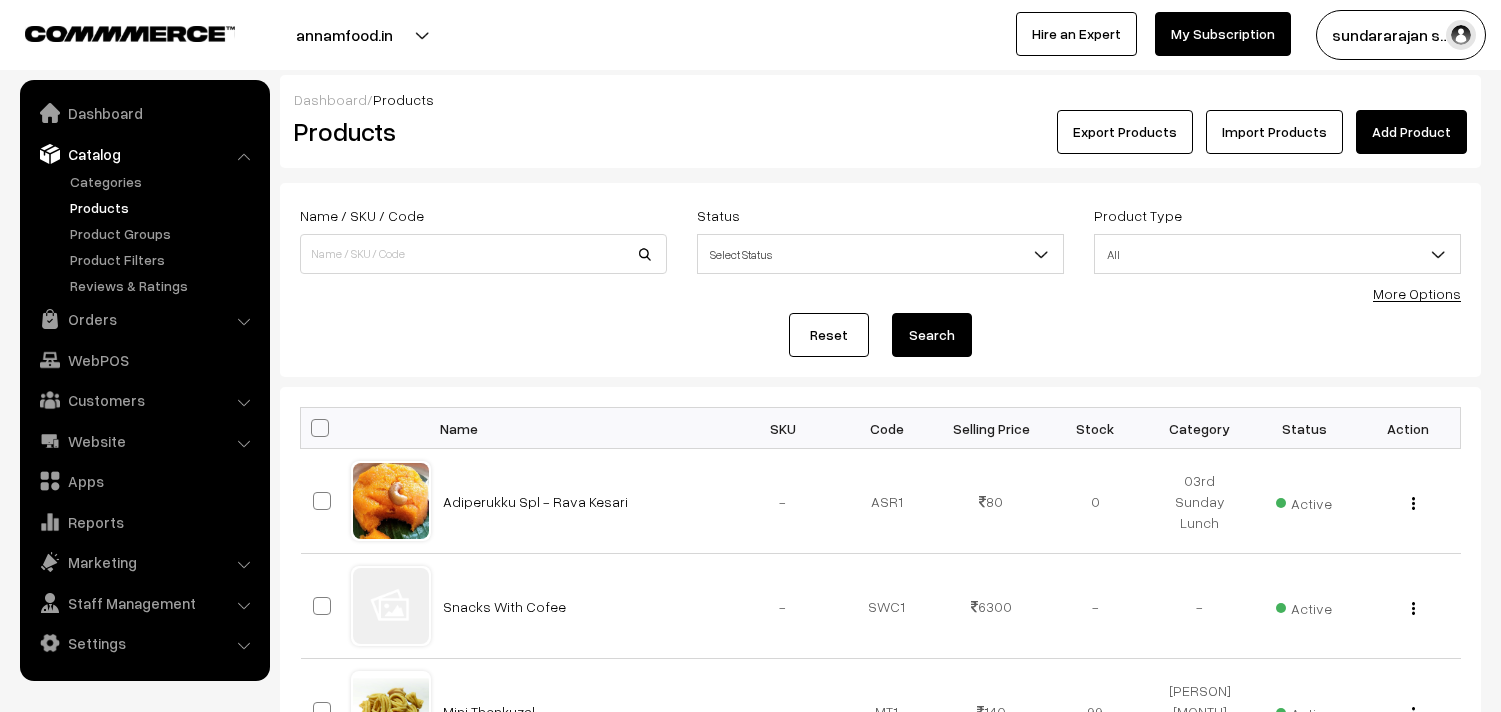 scroll, scrollTop: 0, scrollLeft: 0, axis: both 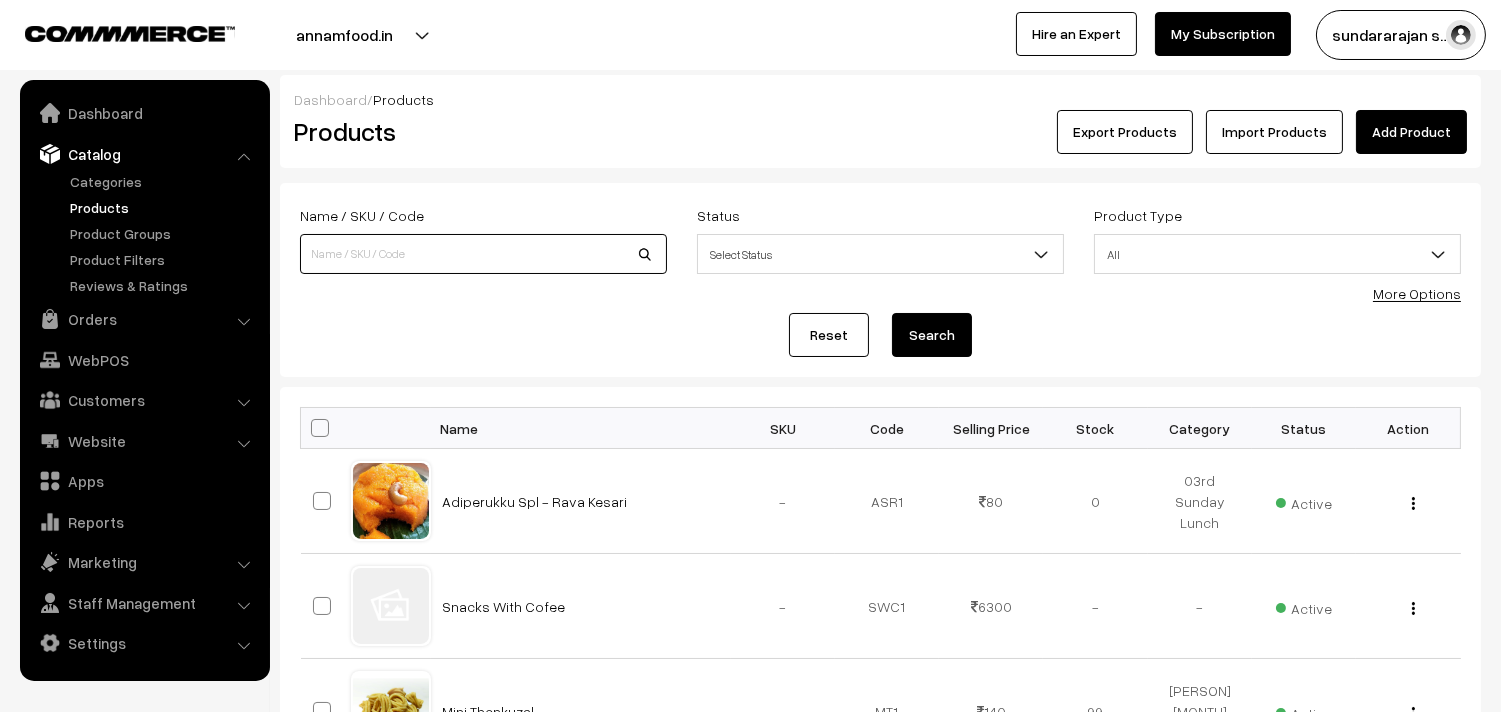 click at bounding box center (483, 254) 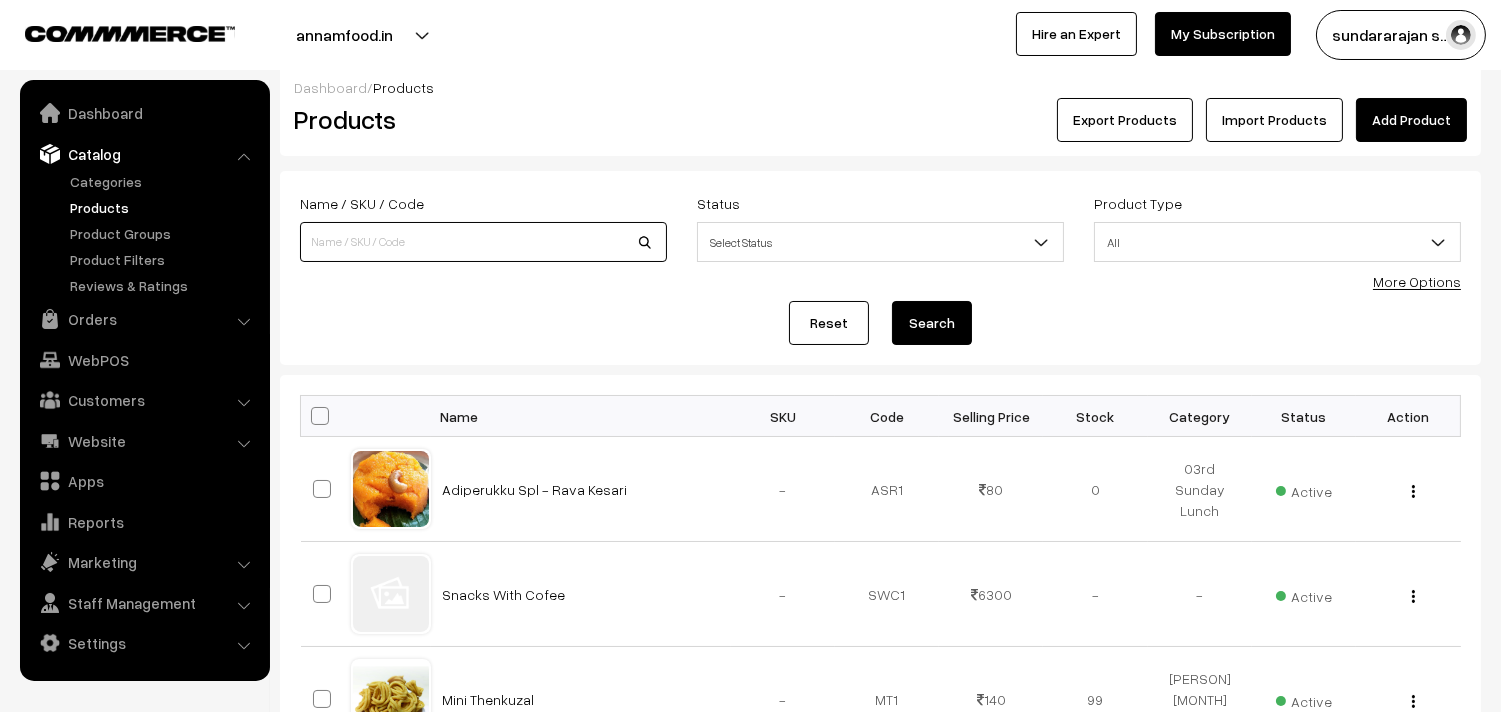 scroll, scrollTop: 0, scrollLeft: 0, axis: both 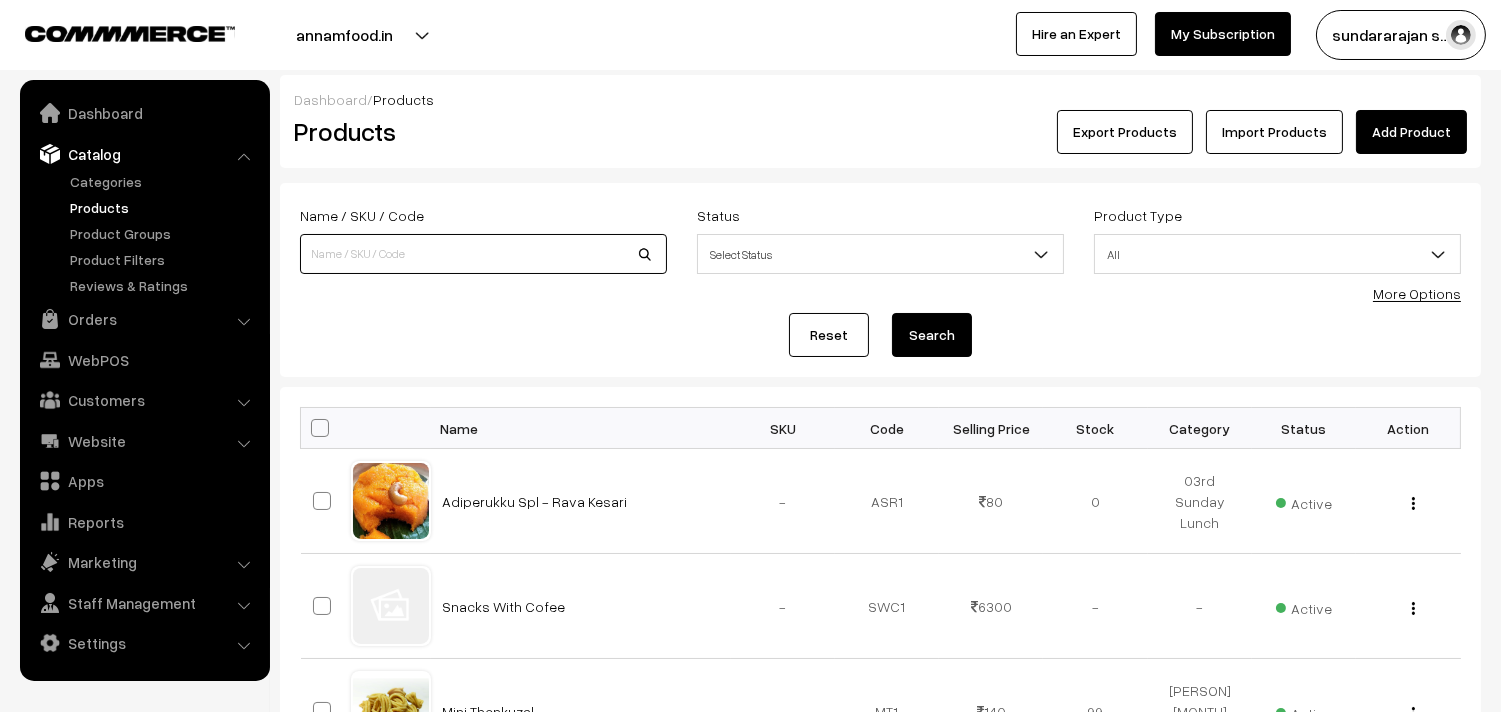 click at bounding box center (483, 254) 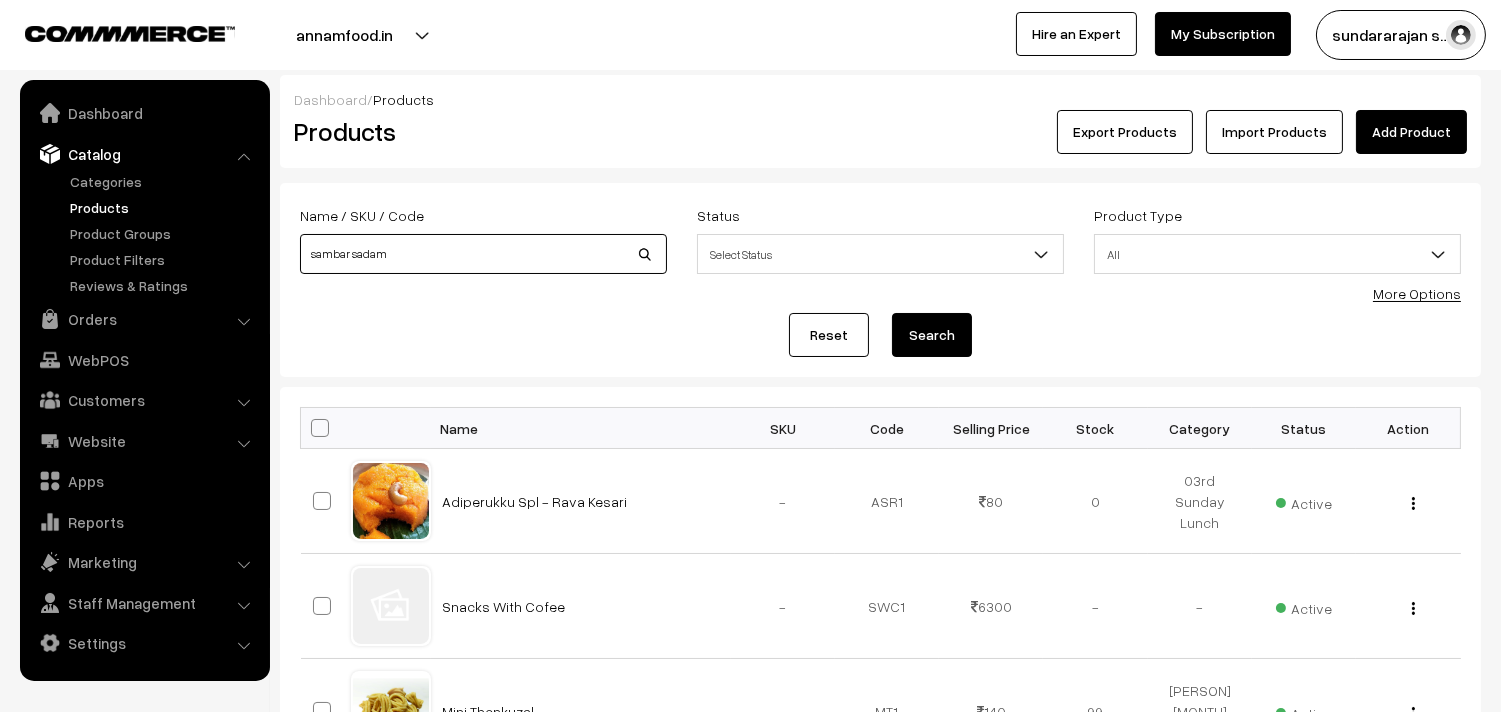 type on "sambar sadam" 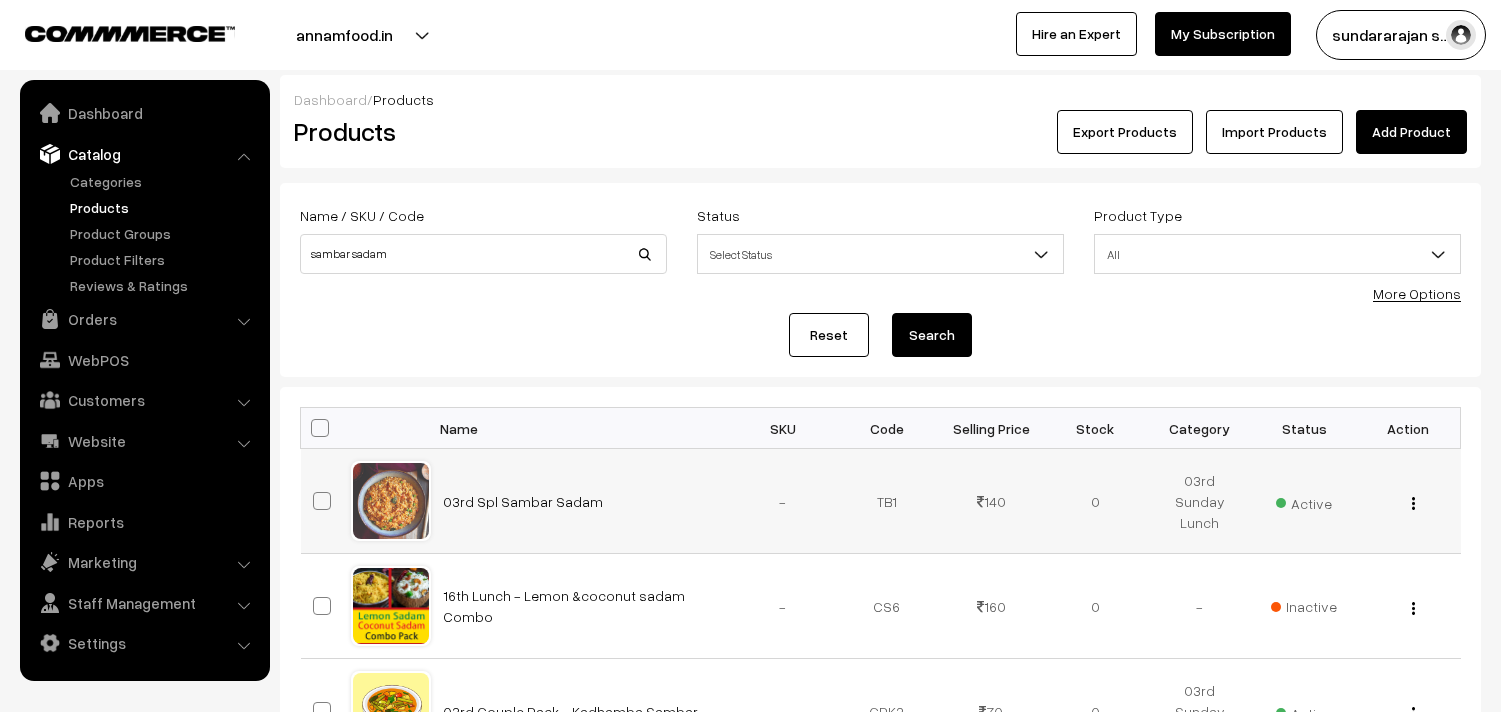 scroll, scrollTop: 0, scrollLeft: 0, axis: both 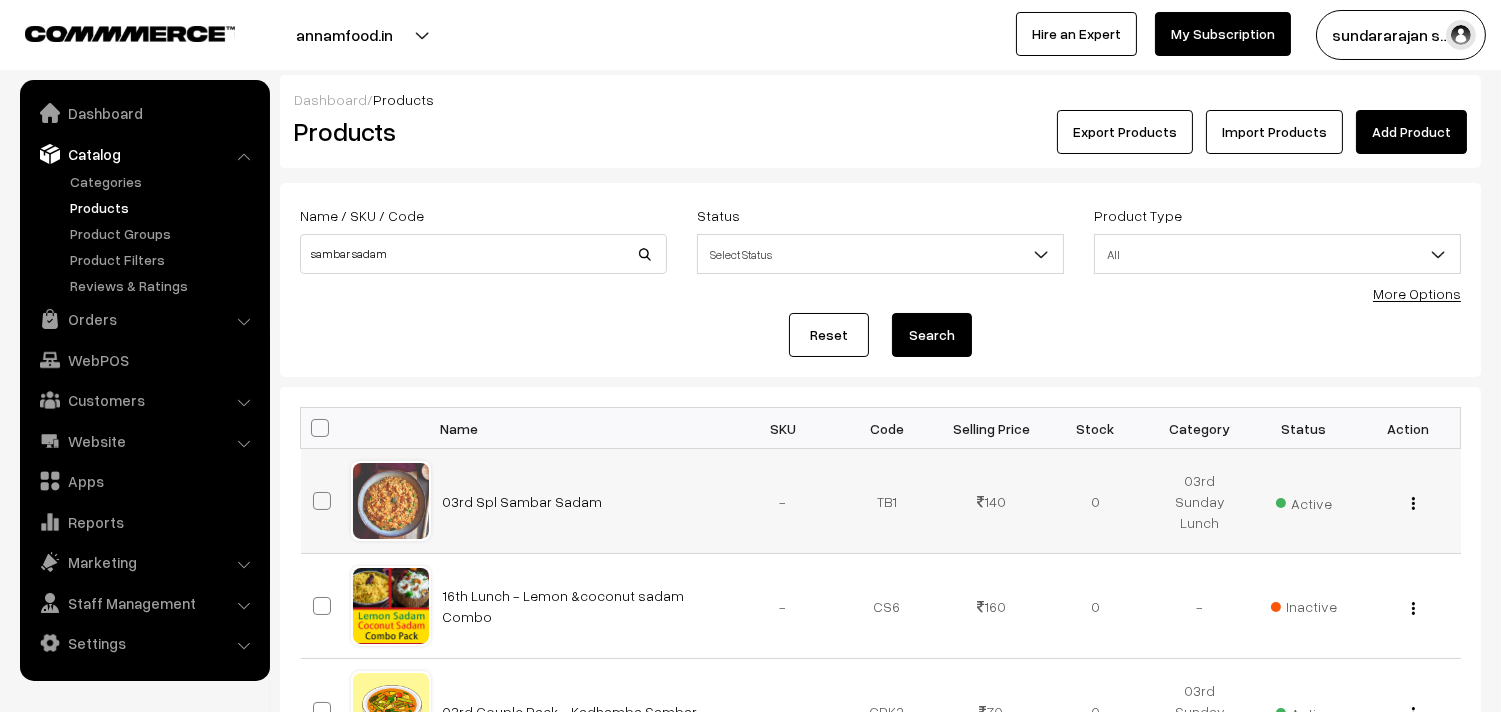 click at bounding box center (1413, 503) 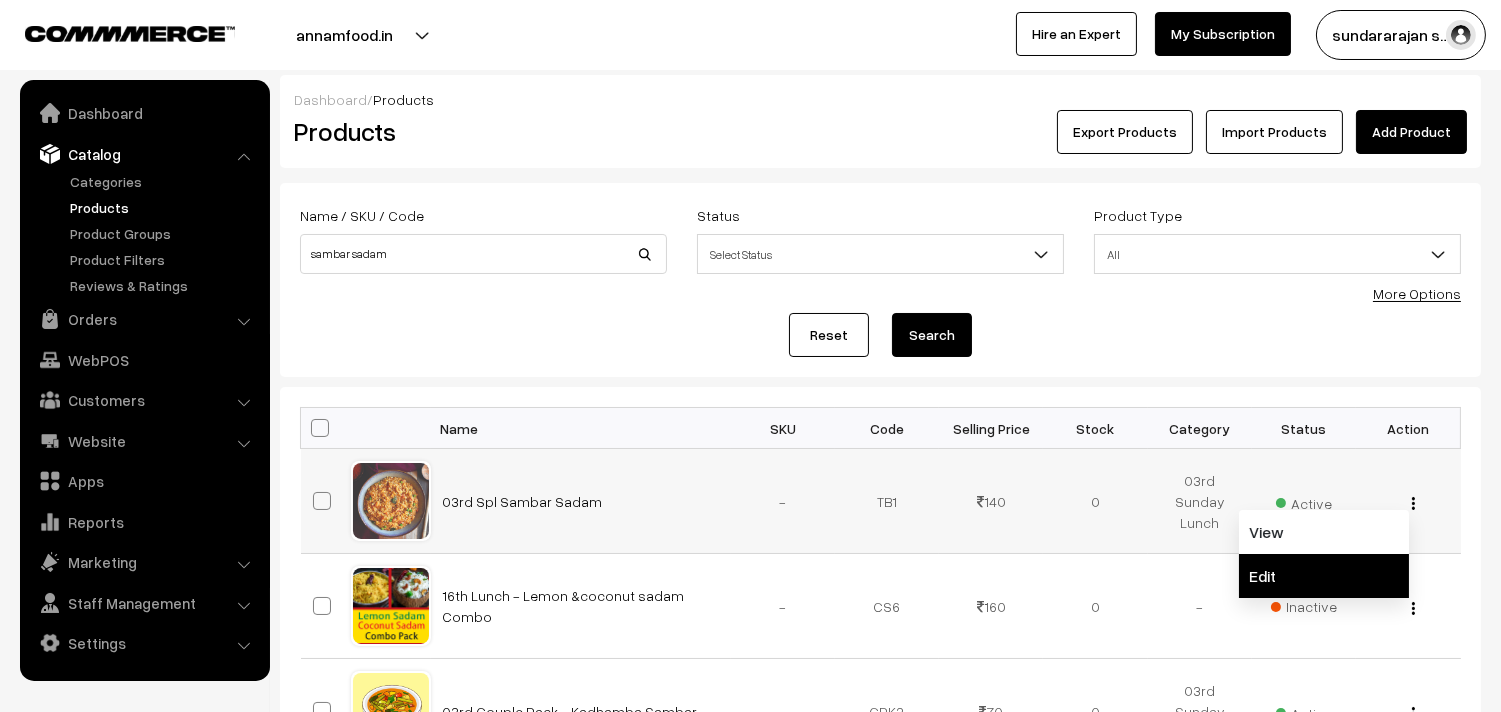 click on "Edit" at bounding box center [1324, 576] 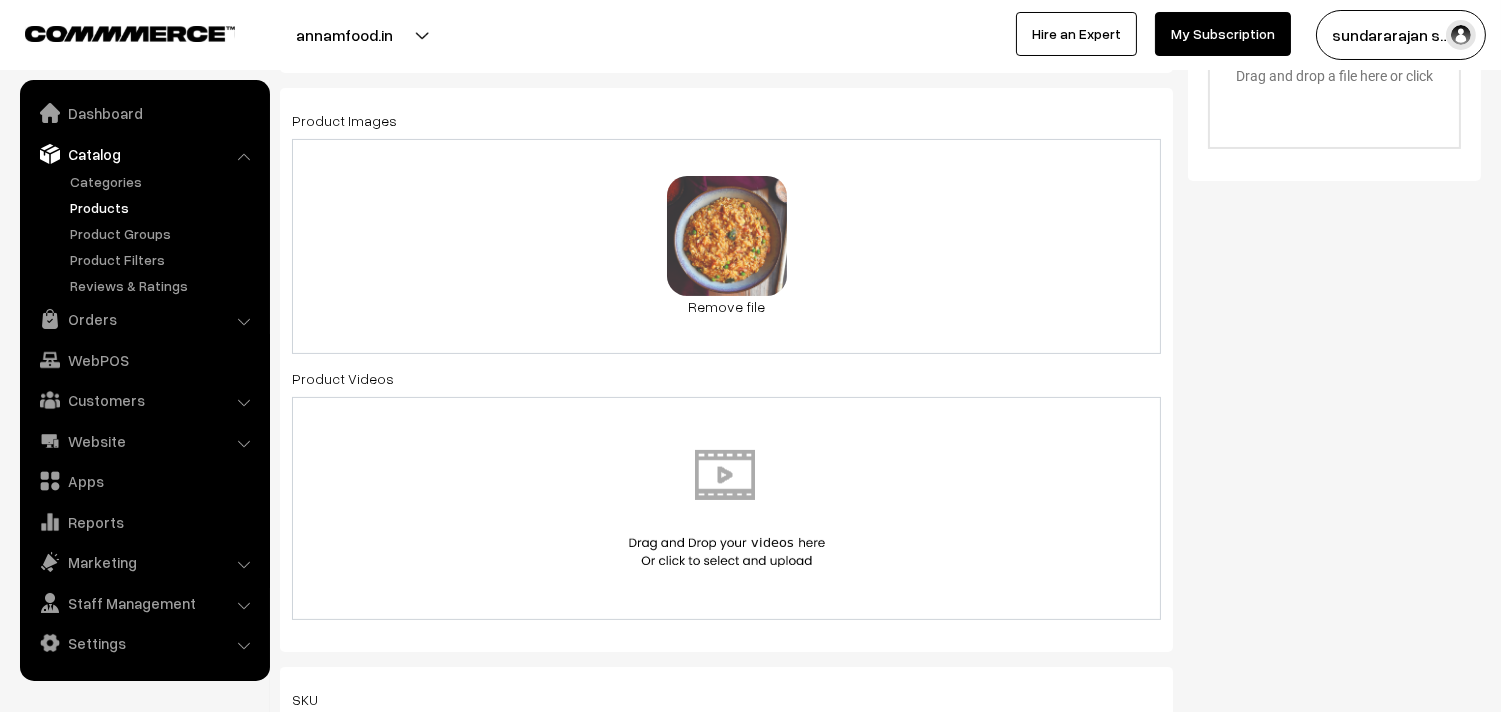 scroll, scrollTop: 1000, scrollLeft: 0, axis: vertical 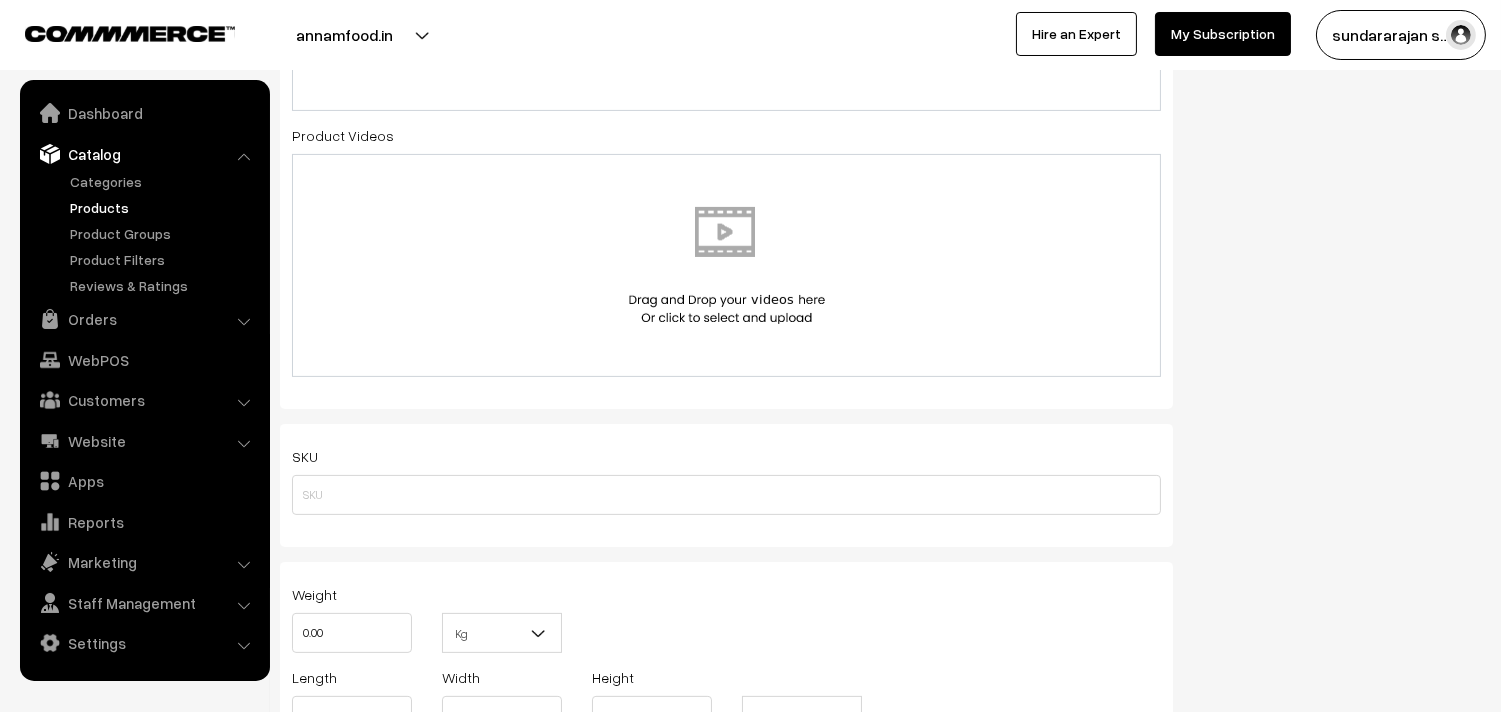 click on "Status
Active
Inactive
Active
Publish Date
Product Type
-- Select --
-- Select --
Filter Color
Hand Picked Related Products
3" at bounding box center (1342, 425) 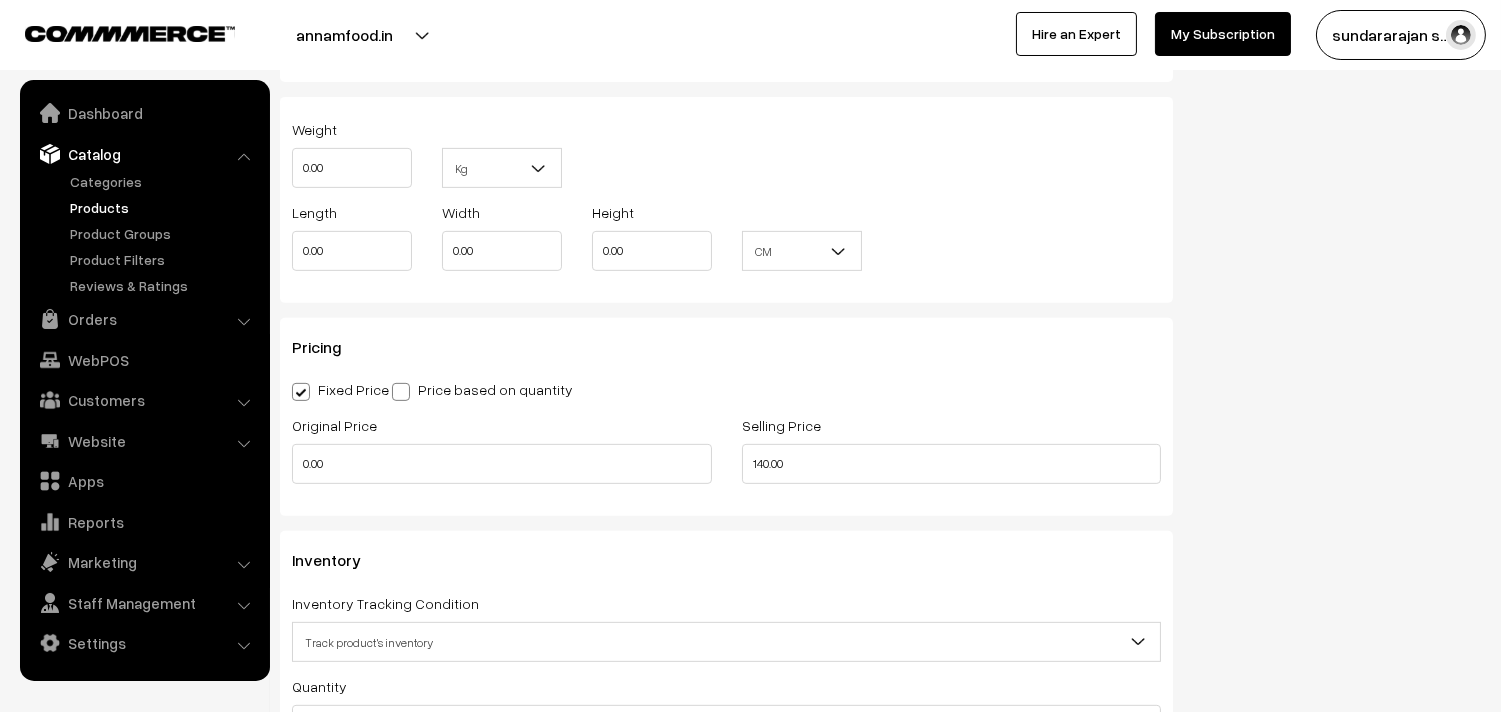 scroll, scrollTop: 1666, scrollLeft: 0, axis: vertical 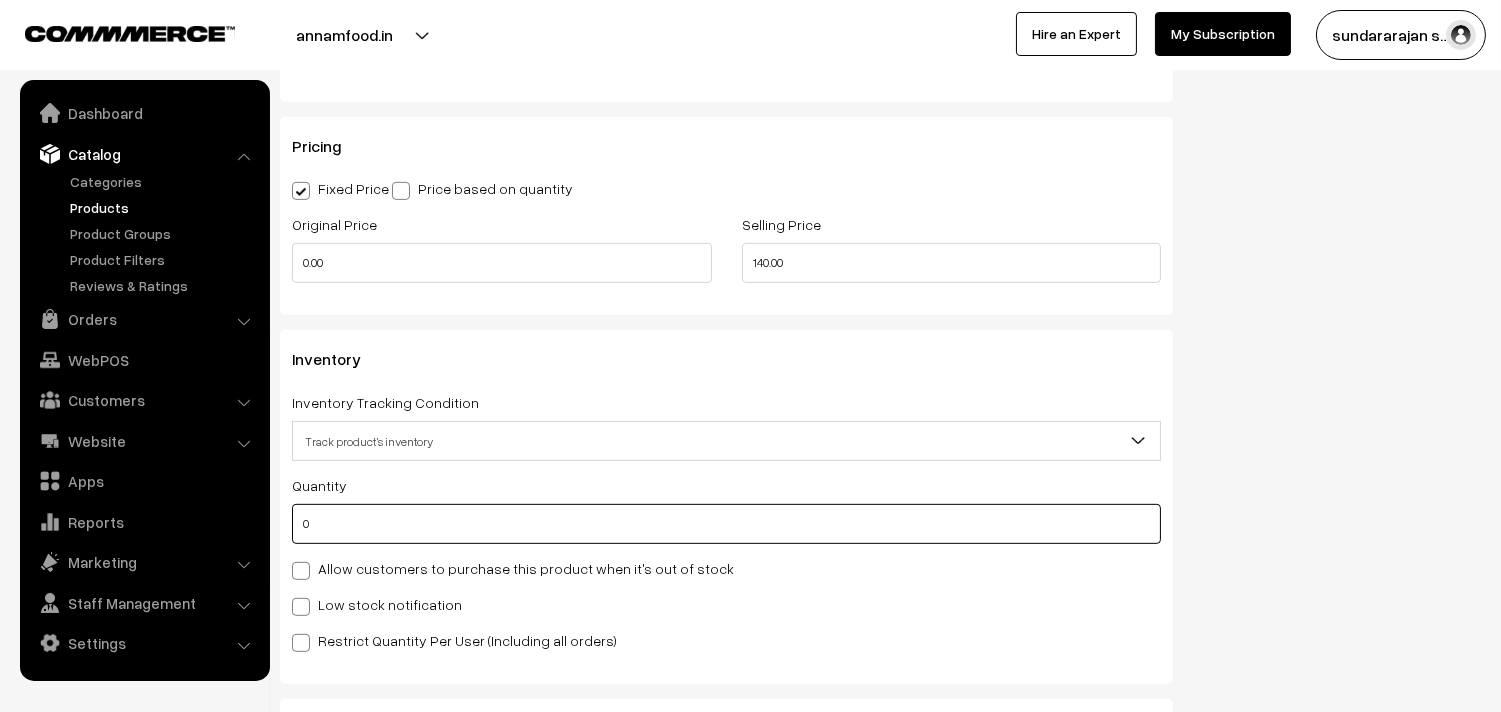 drag, startPoint x: 328, startPoint y: 524, endPoint x: 274, endPoint y: 525, distance: 54.00926 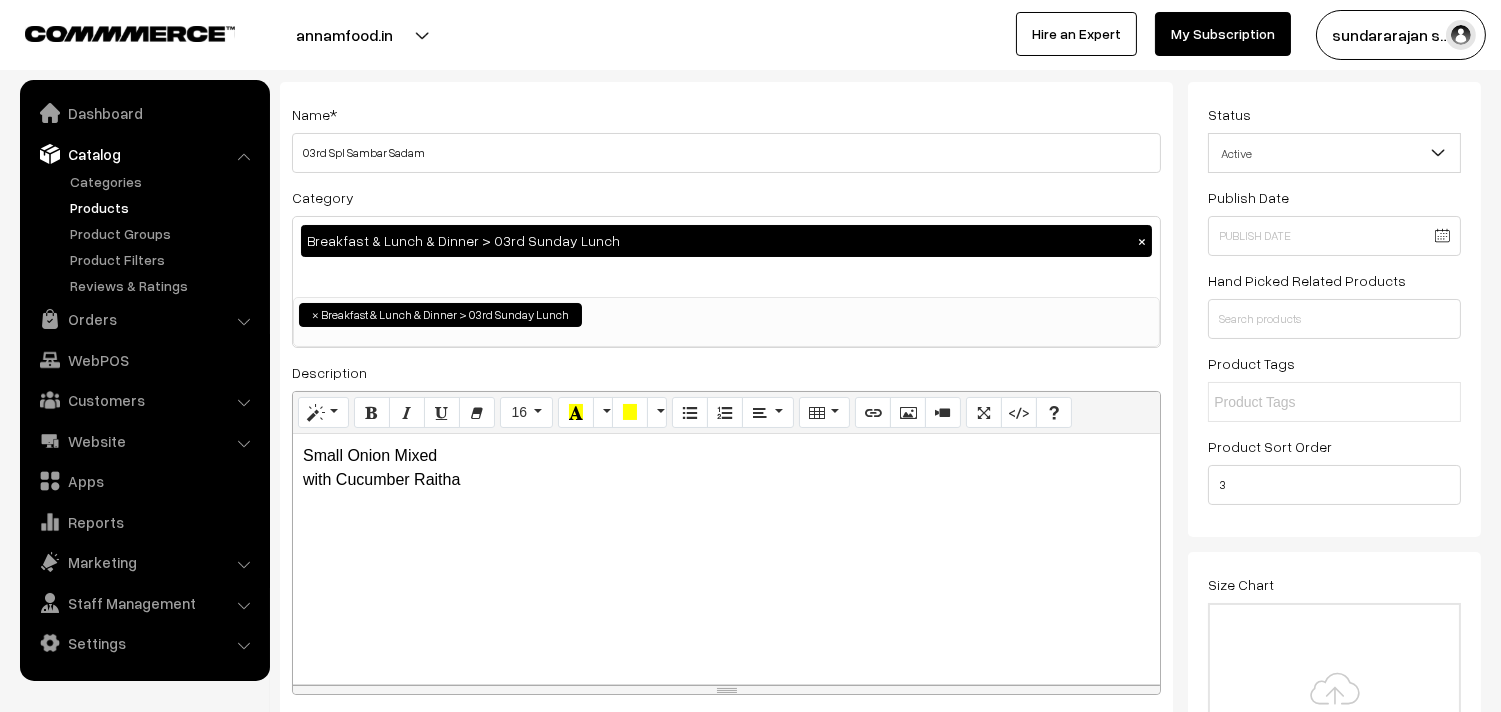 scroll, scrollTop: 0, scrollLeft: 0, axis: both 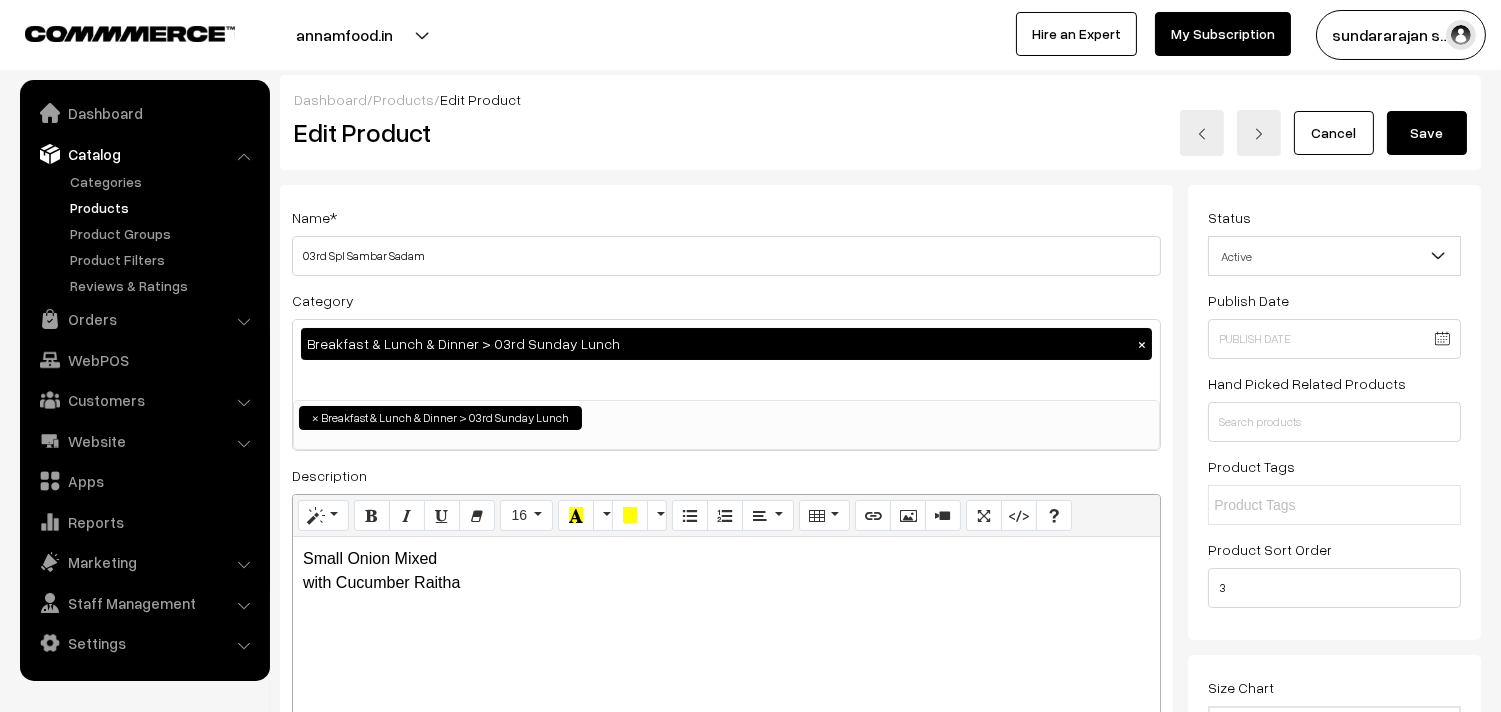 type on "1" 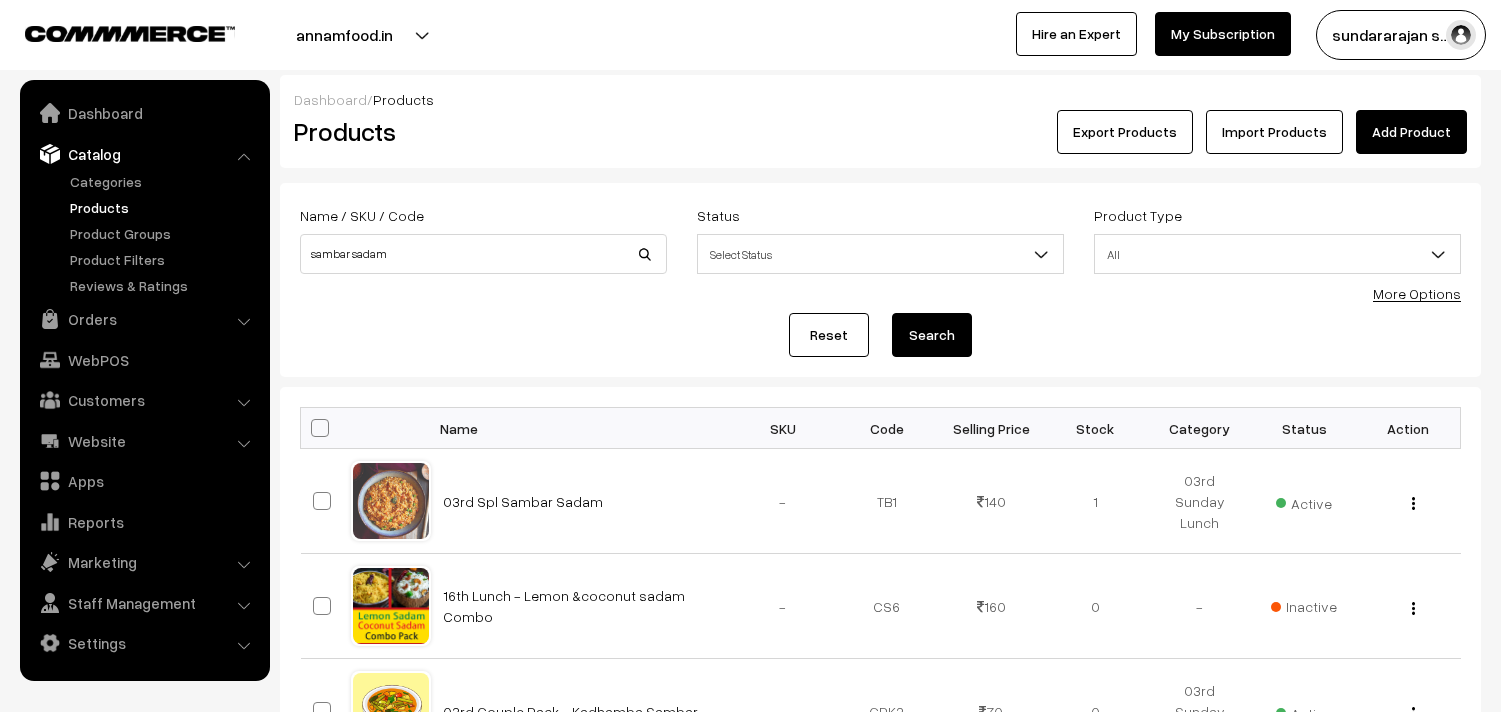 scroll, scrollTop: 0, scrollLeft: 0, axis: both 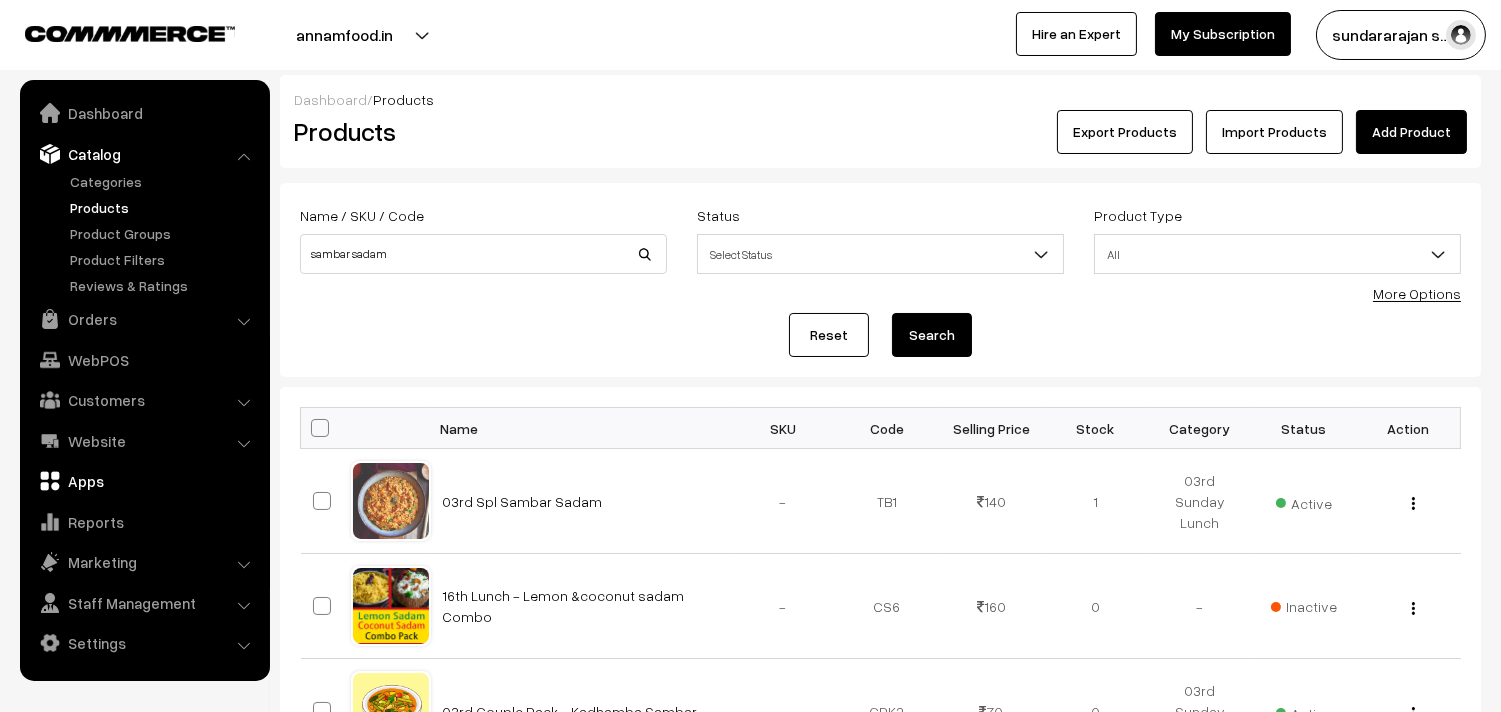click on "WebPOS" at bounding box center (144, 360) 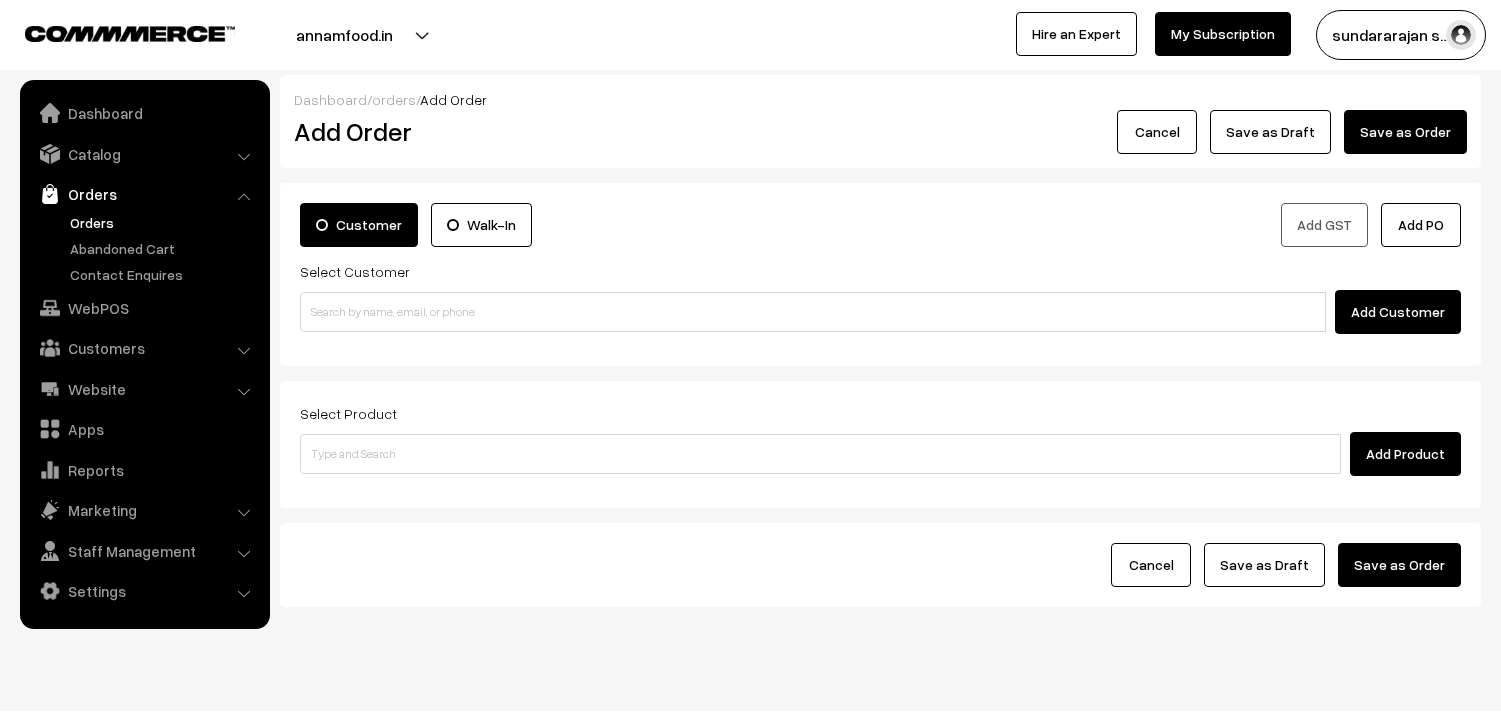 scroll, scrollTop: 0, scrollLeft: 0, axis: both 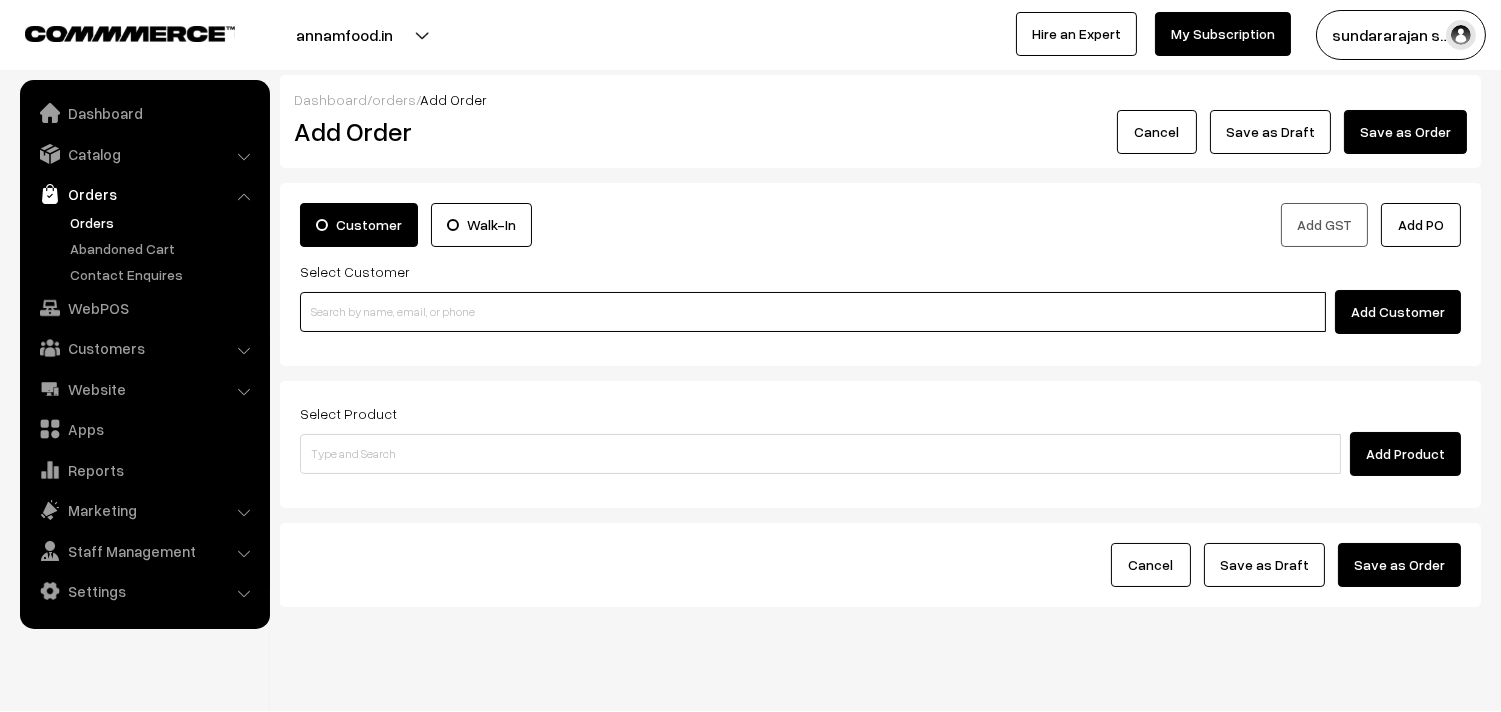 click at bounding box center (813, 312) 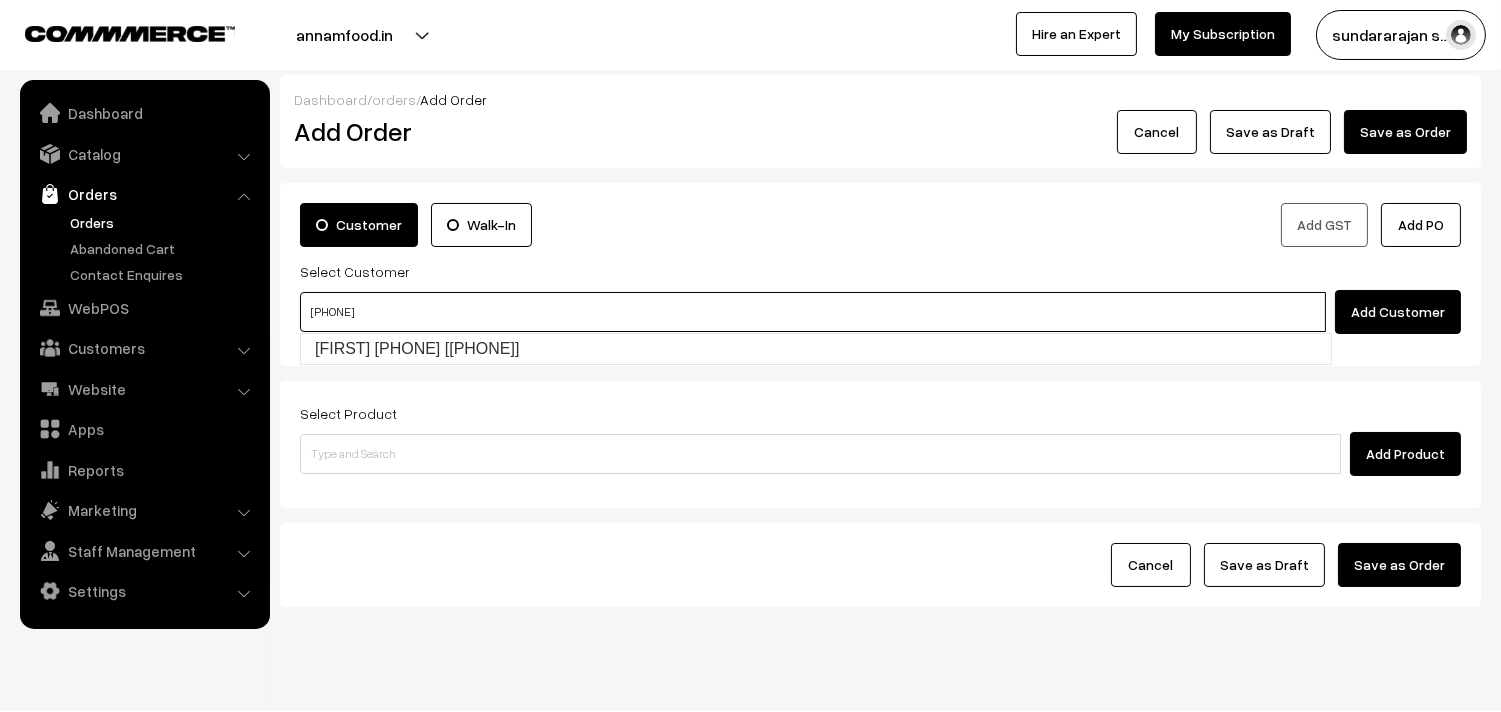 click on "Parthasarathy 87544 01021  [8754401021]" at bounding box center [816, 349] 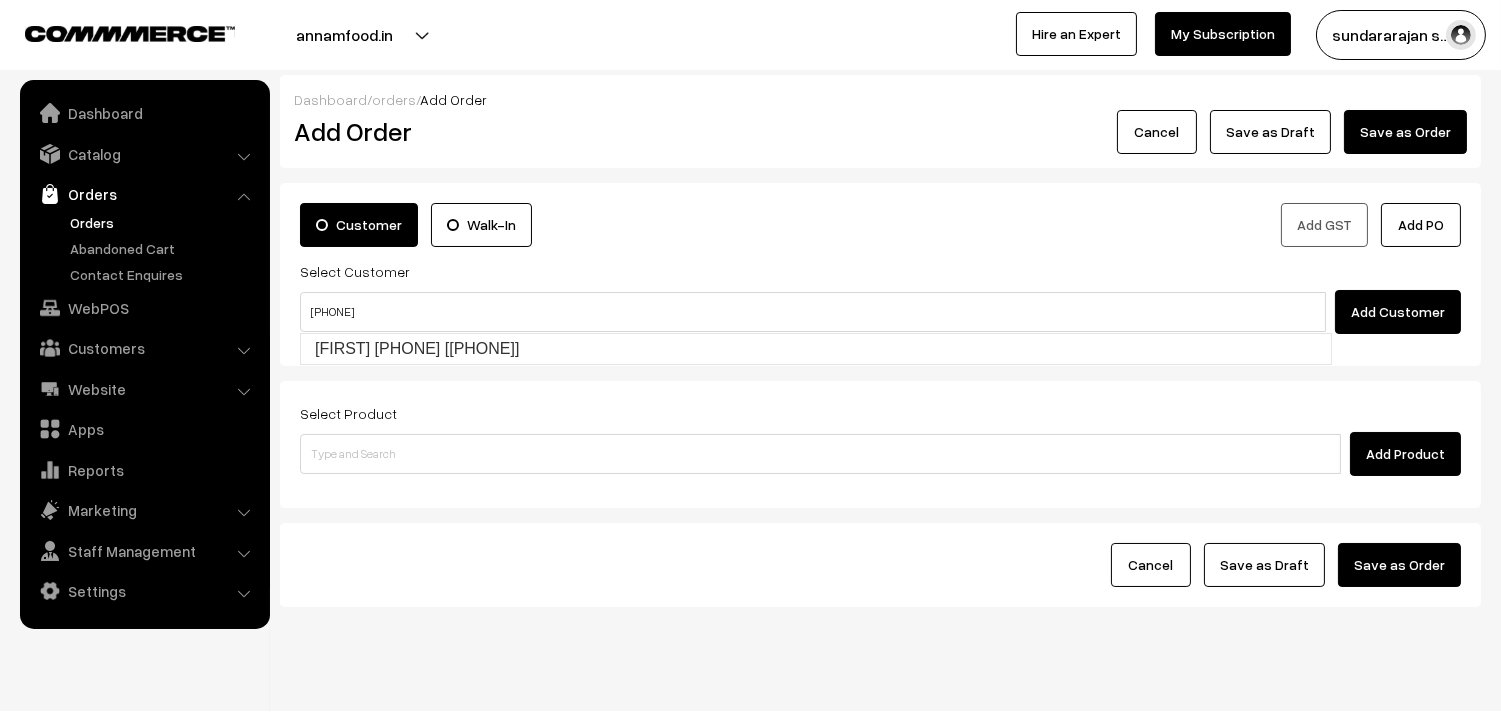 type 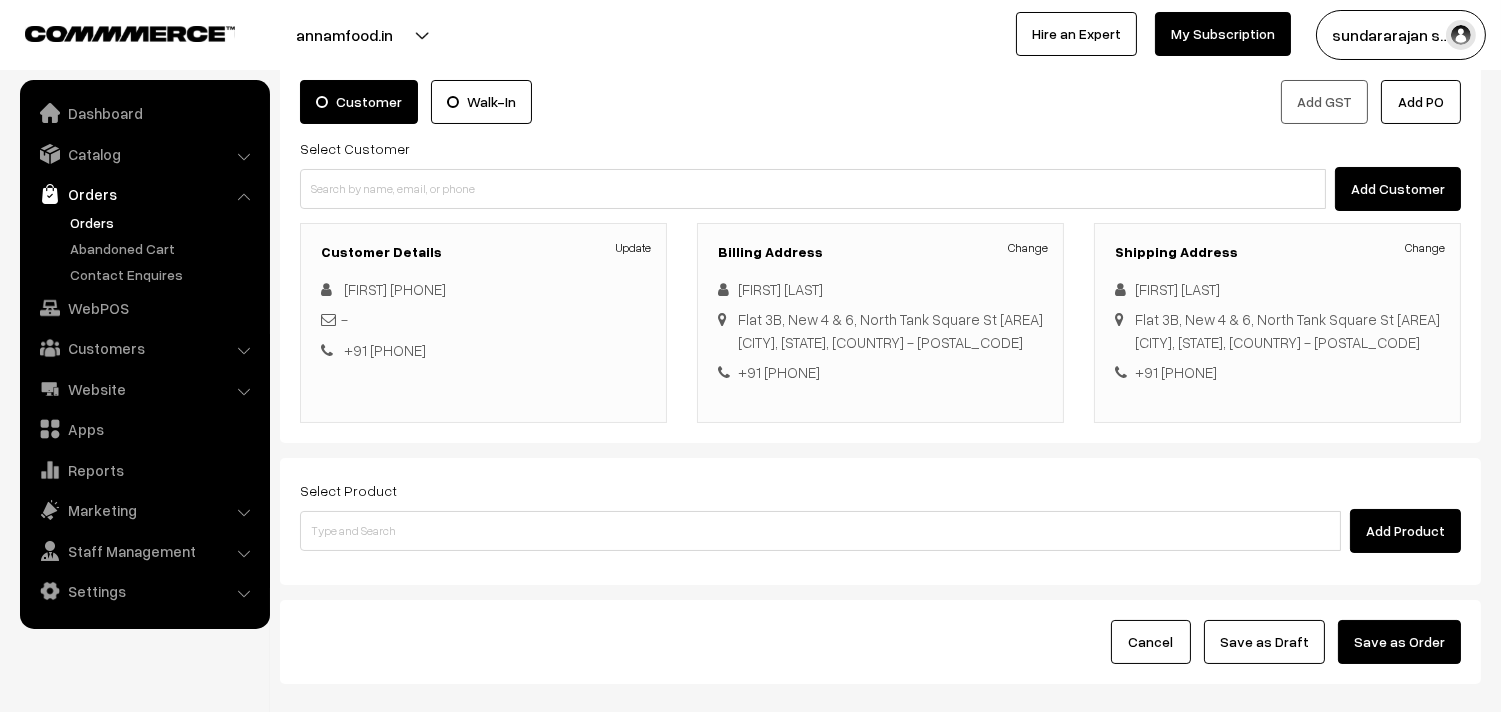 scroll, scrollTop: 222, scrollLeft: 0, axis: vertical 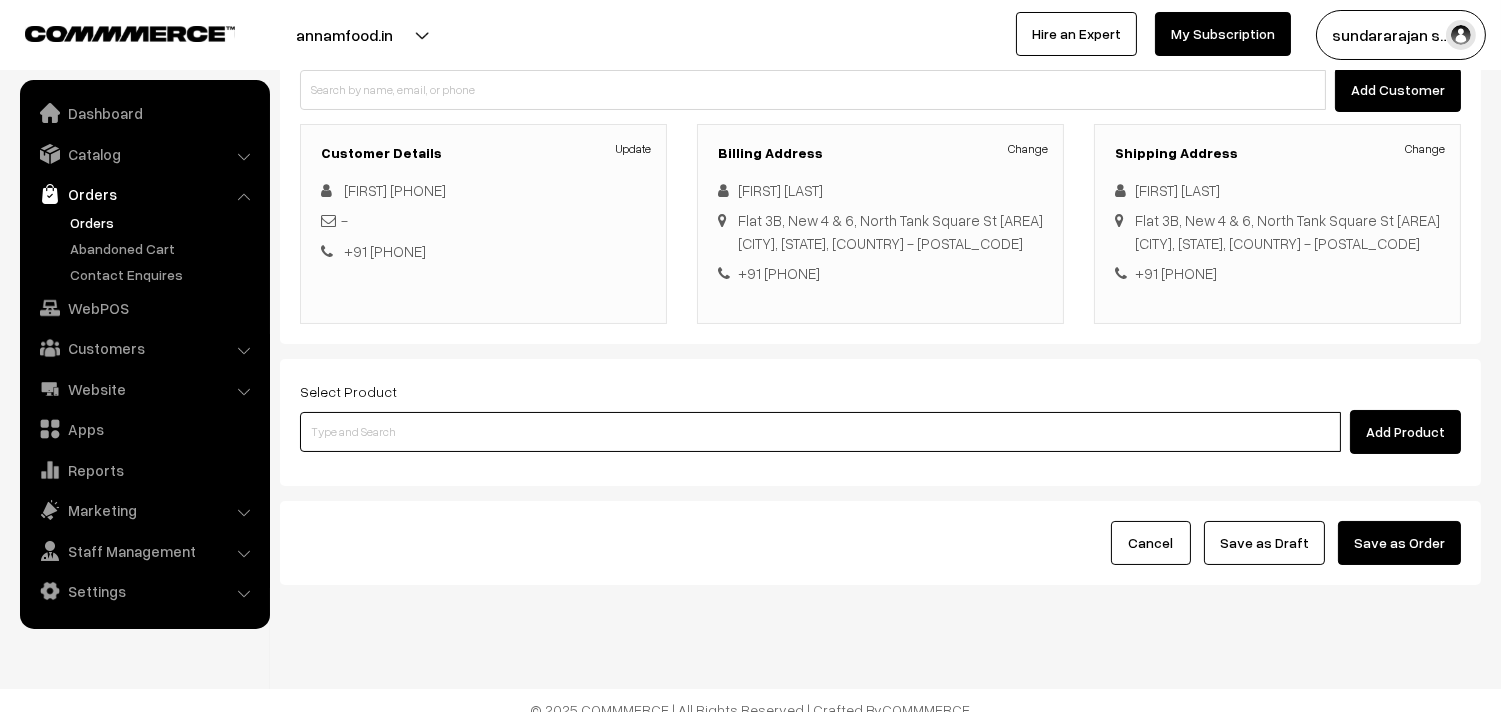click at bounding box center [820, 432] 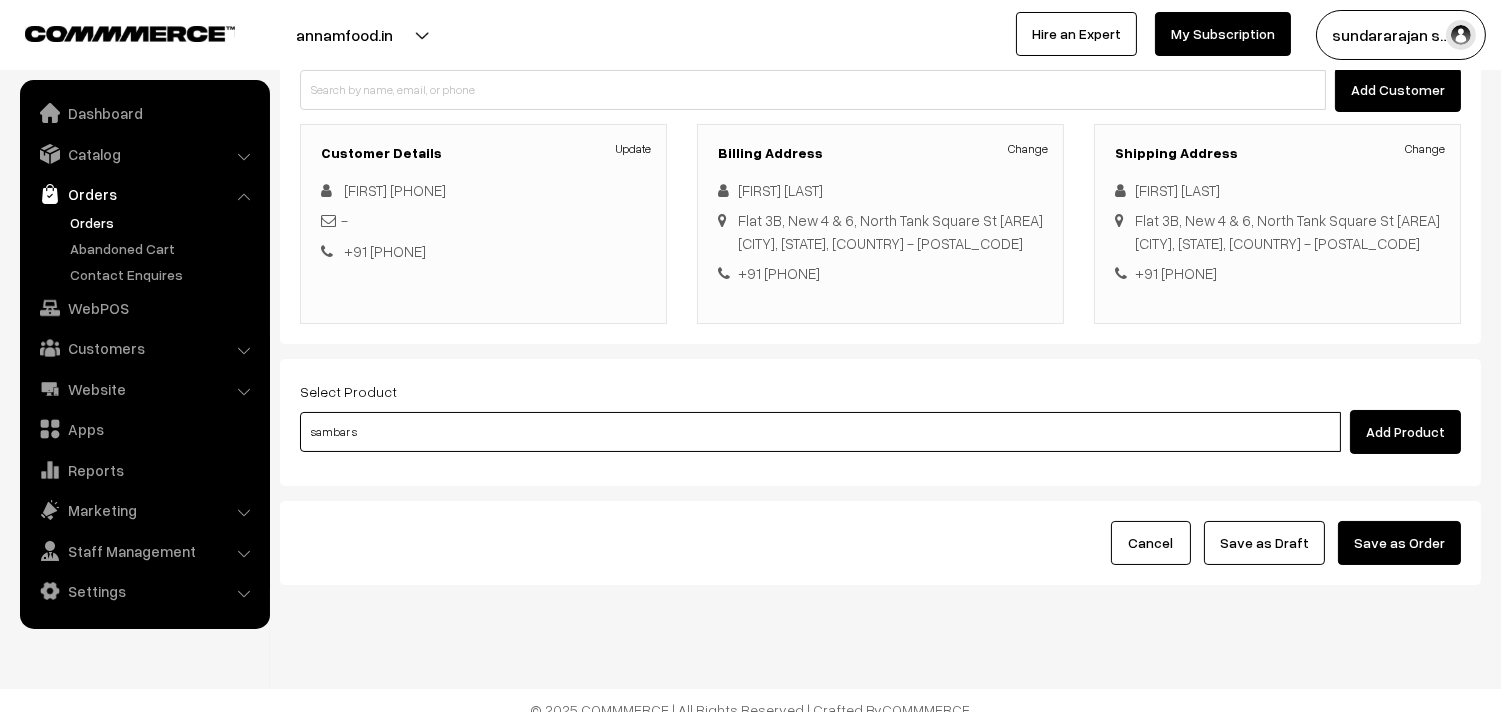 type on "sambar sa" 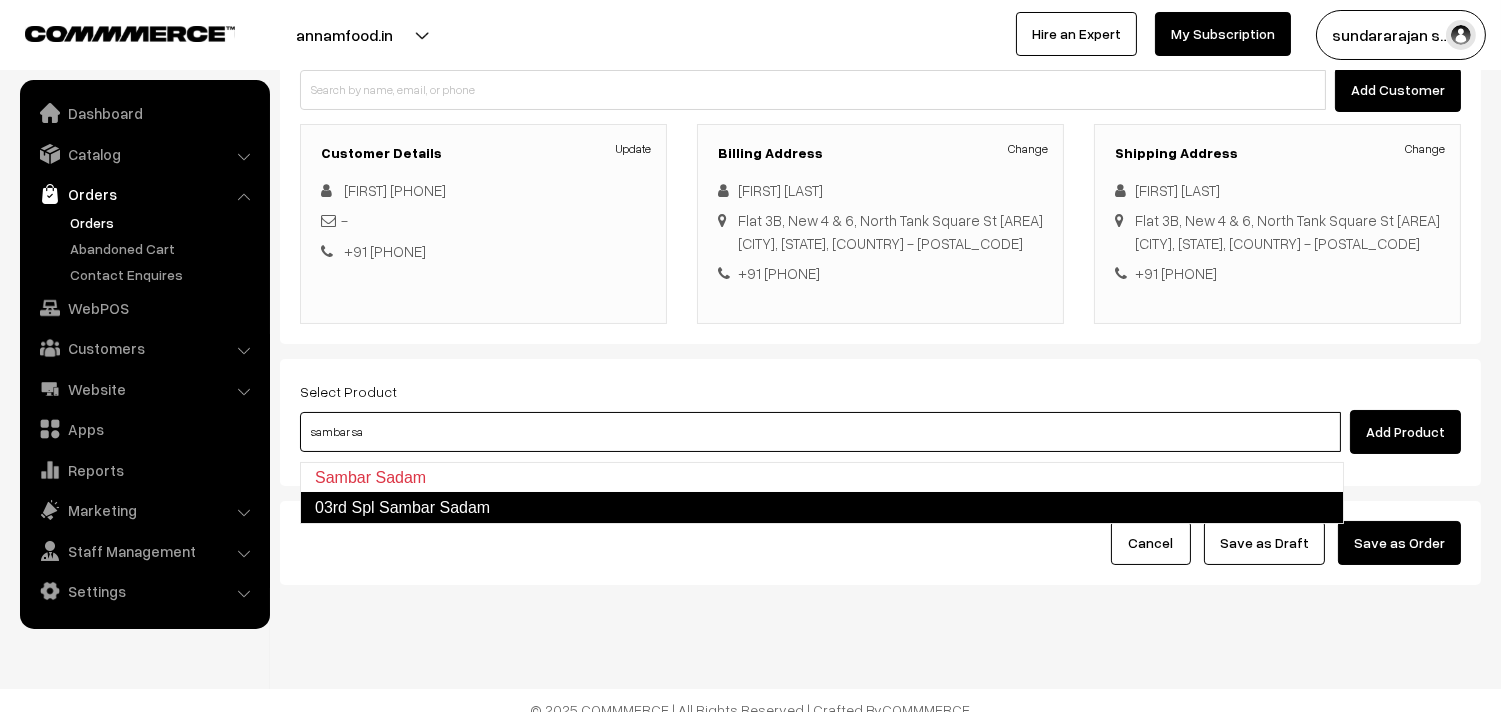 click on "03rd Spl Sambar Sadam" at bounding box center (822, 508) 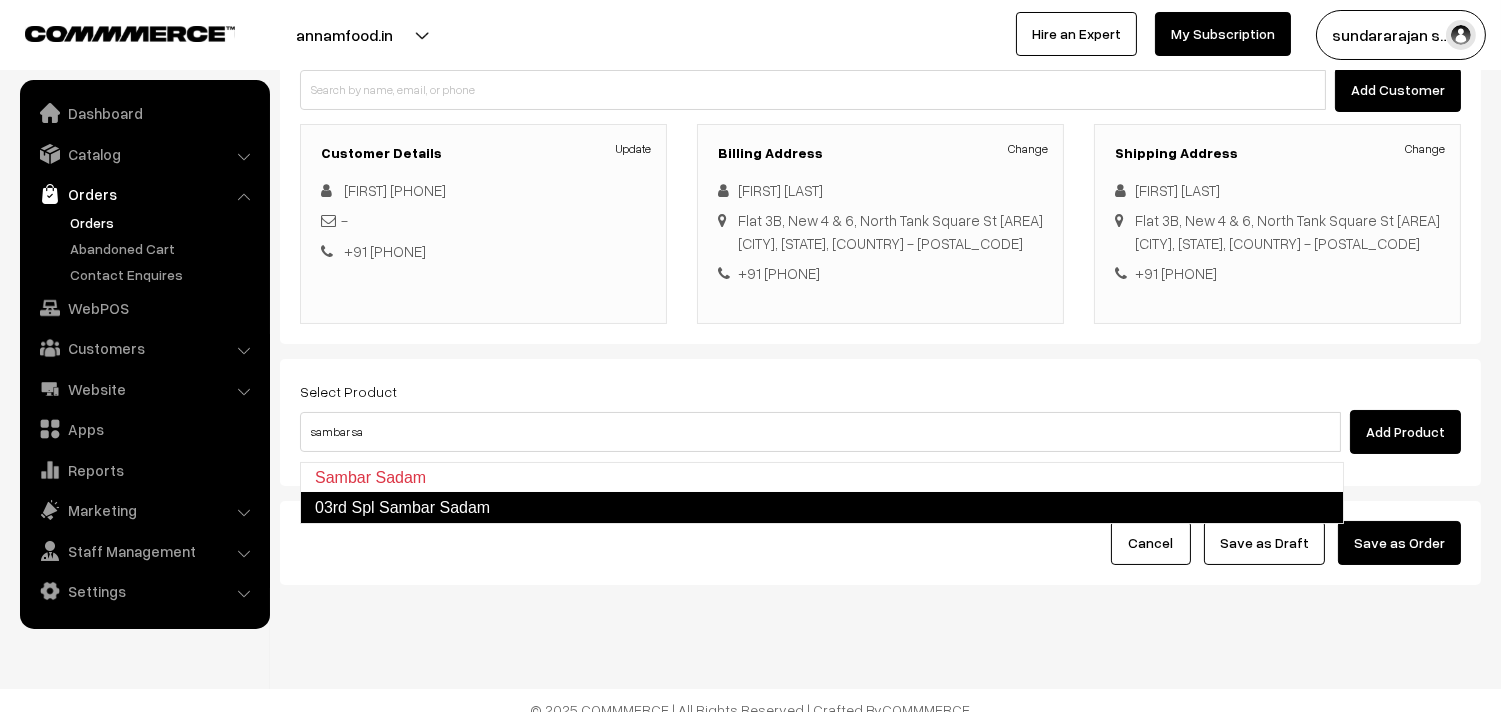 type 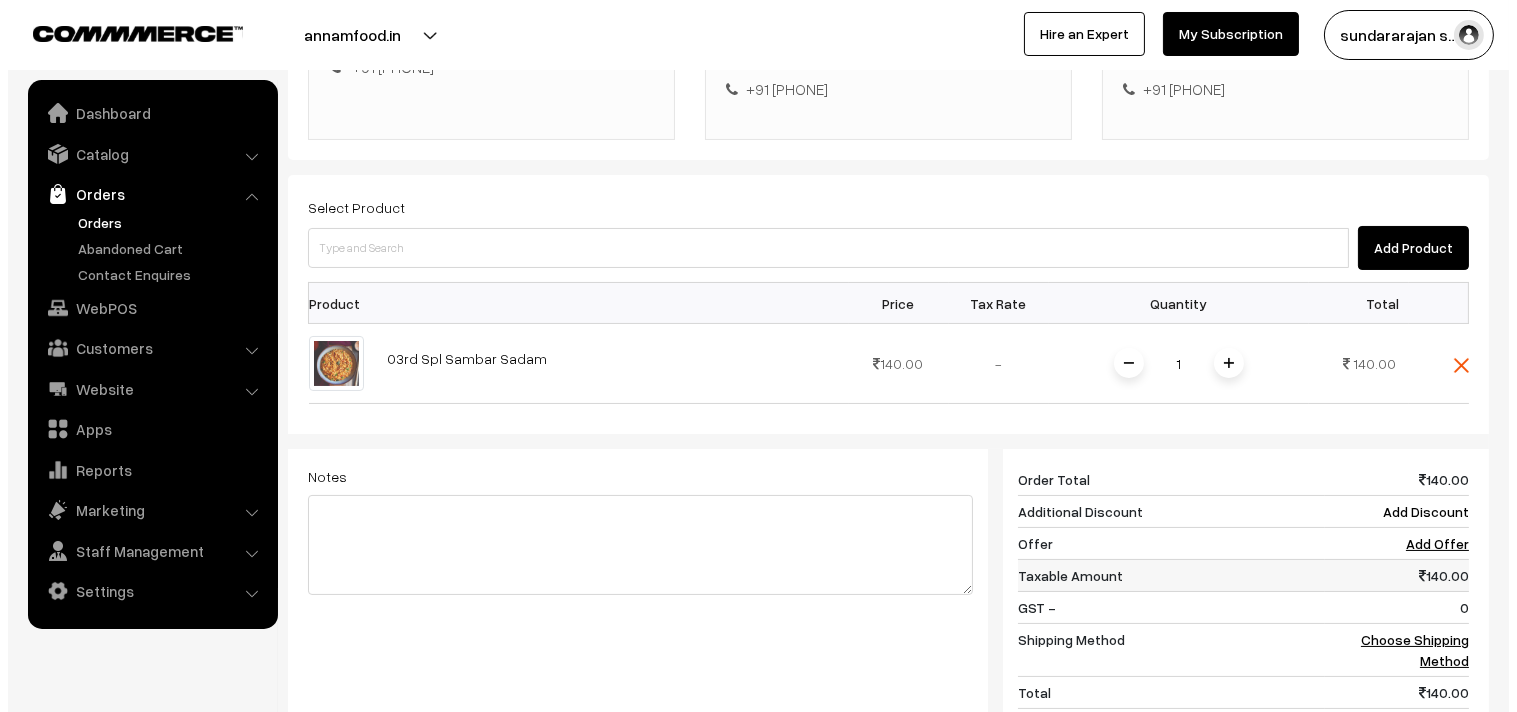 scroll, scrollTop: 444, scrollLeft: 0, axis: vertical 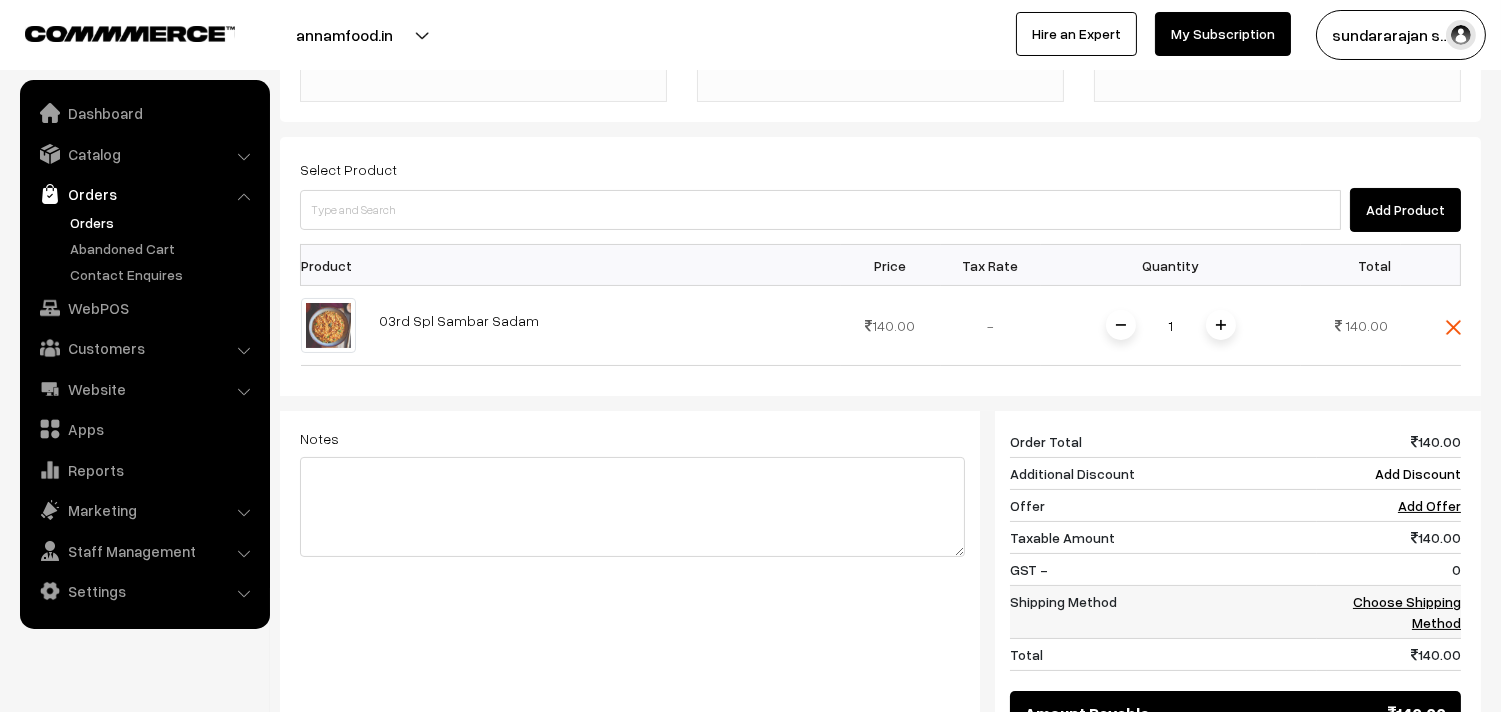 click on "Choose Shipping Method" at bounding box center [1407, 612] 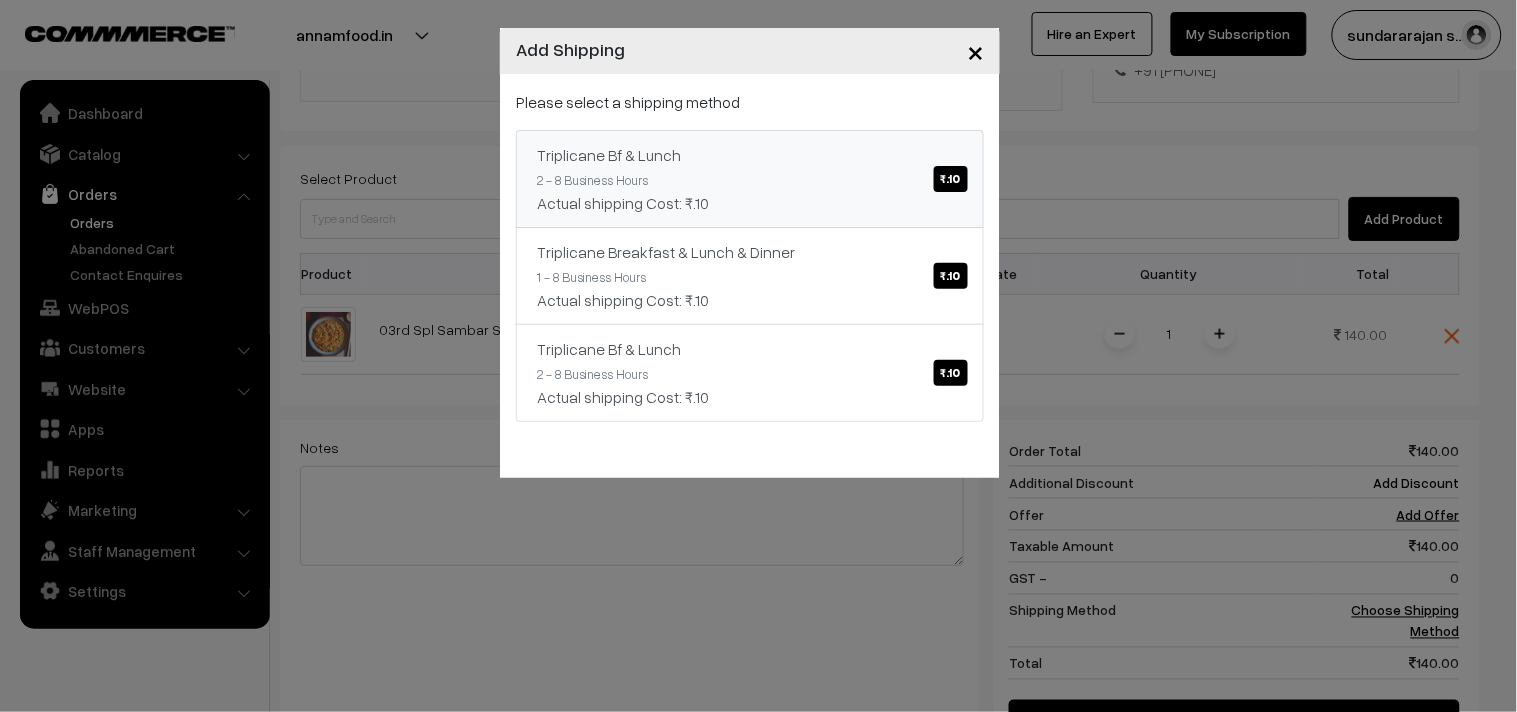click on "₹.10" at bounding box center (951, 179) 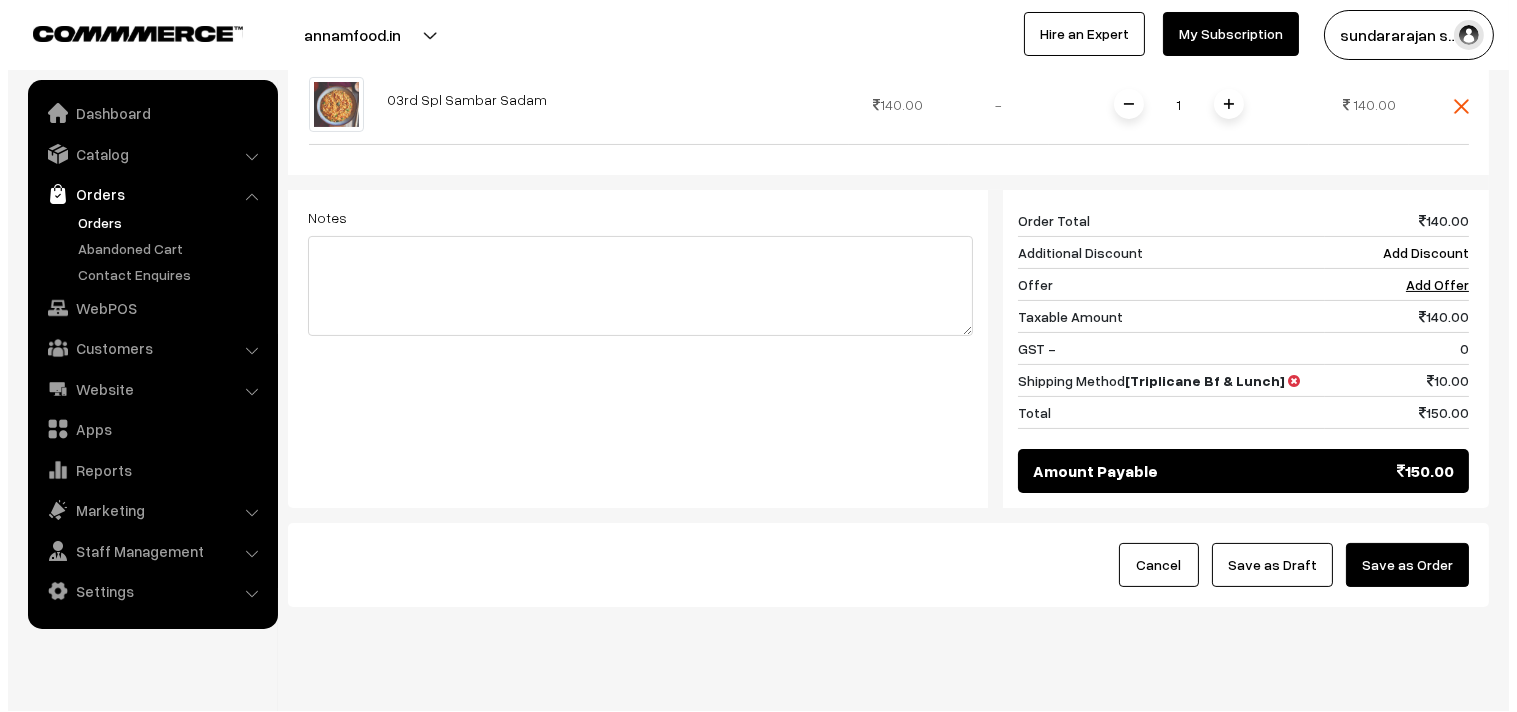scroll, scrollTop: 666, scrollLeft: 0, axis: vertical 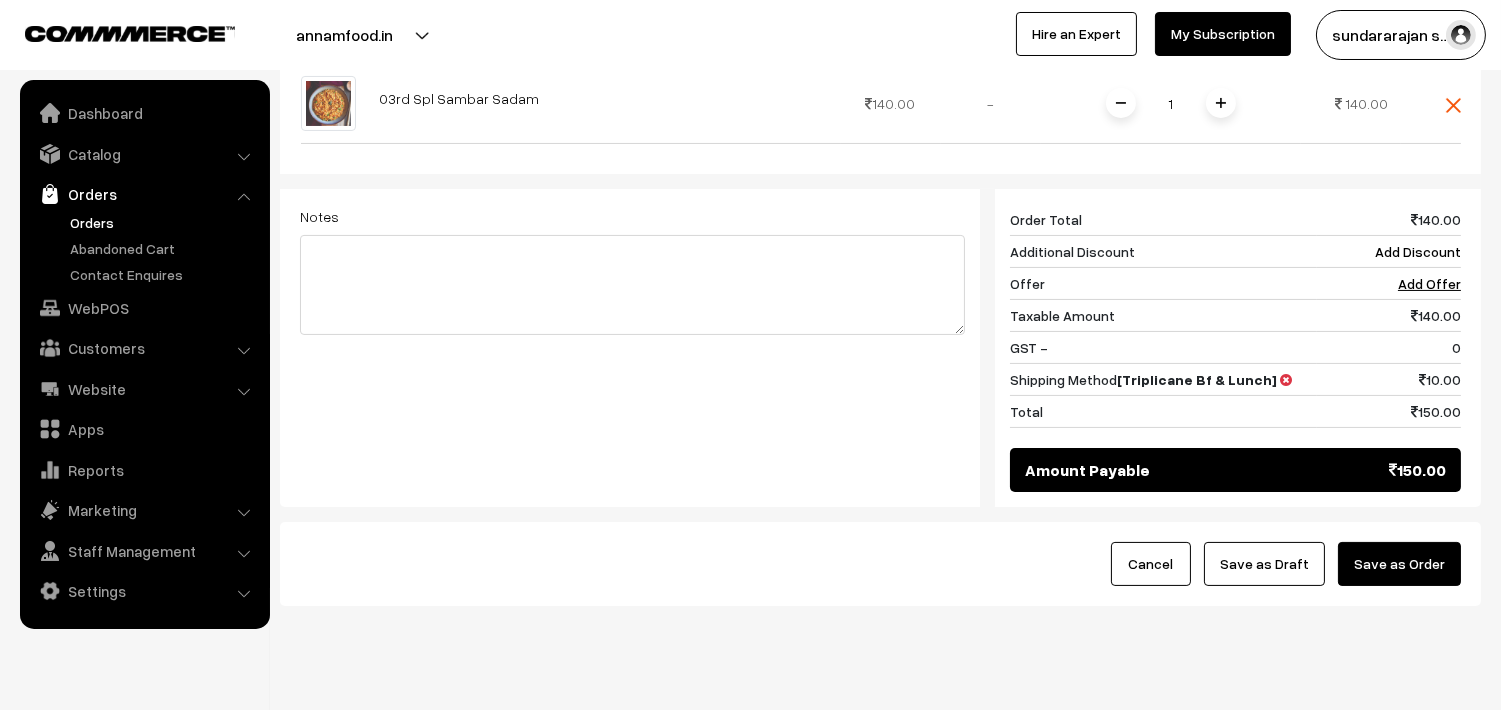 click on "Save as Order" at bounding box center [1399, 564] 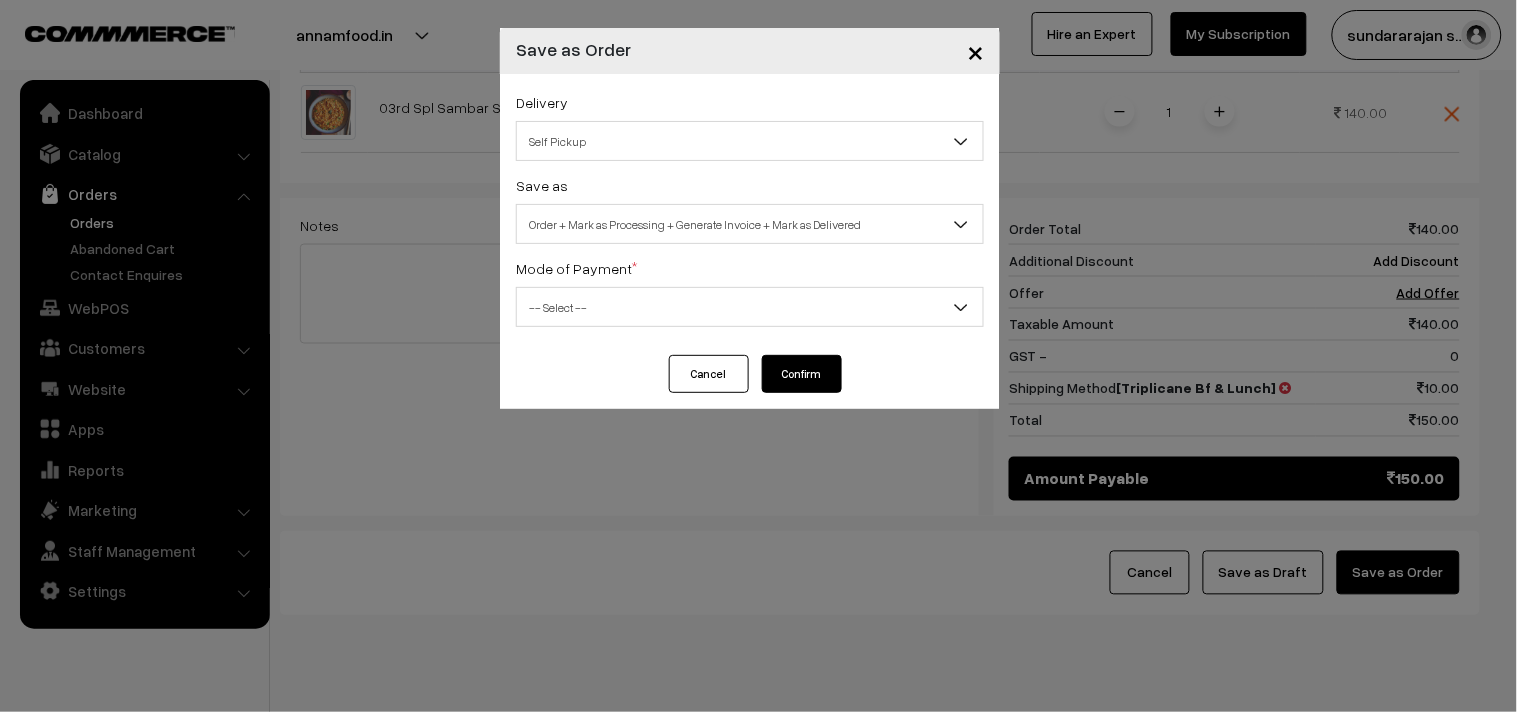 click on "Self Pickup" at bounding box center [750, 141] 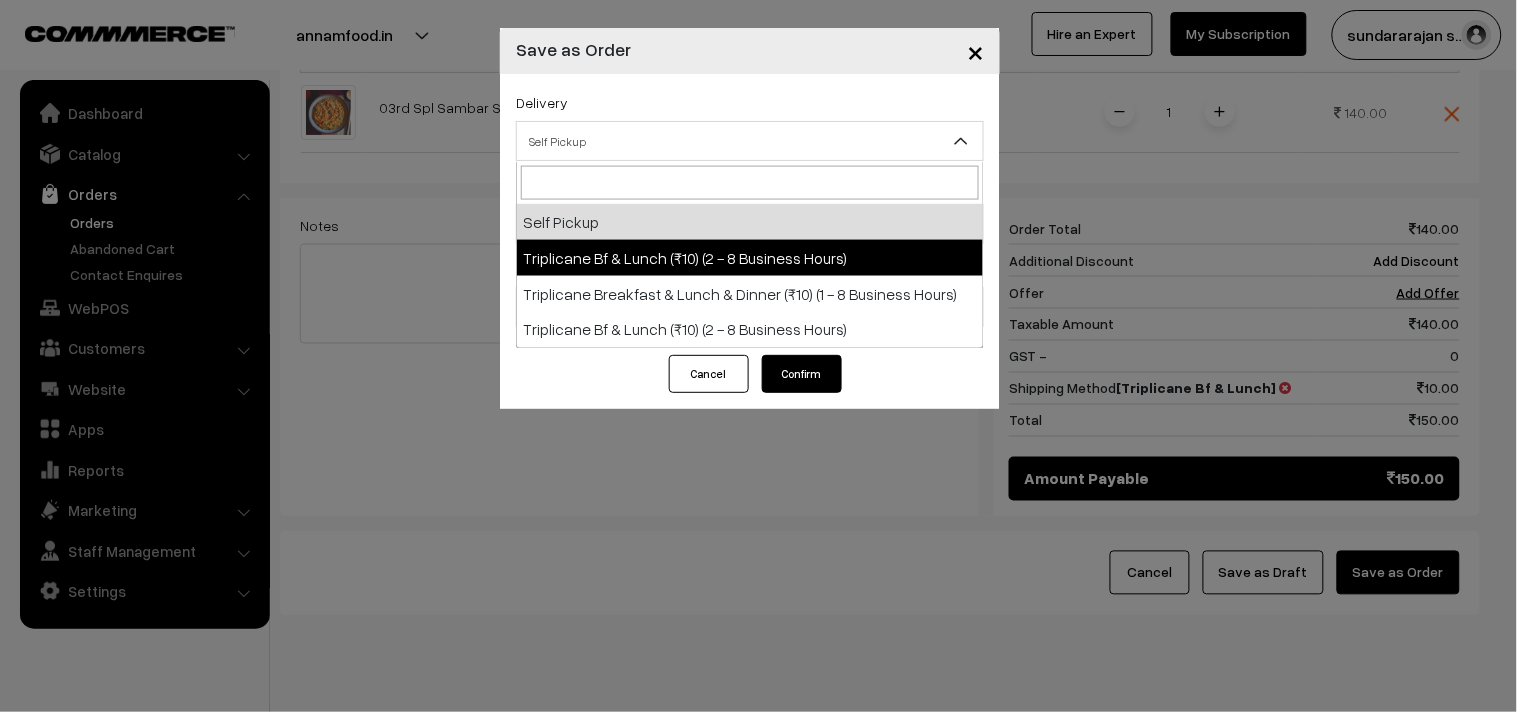 select on "TO1" 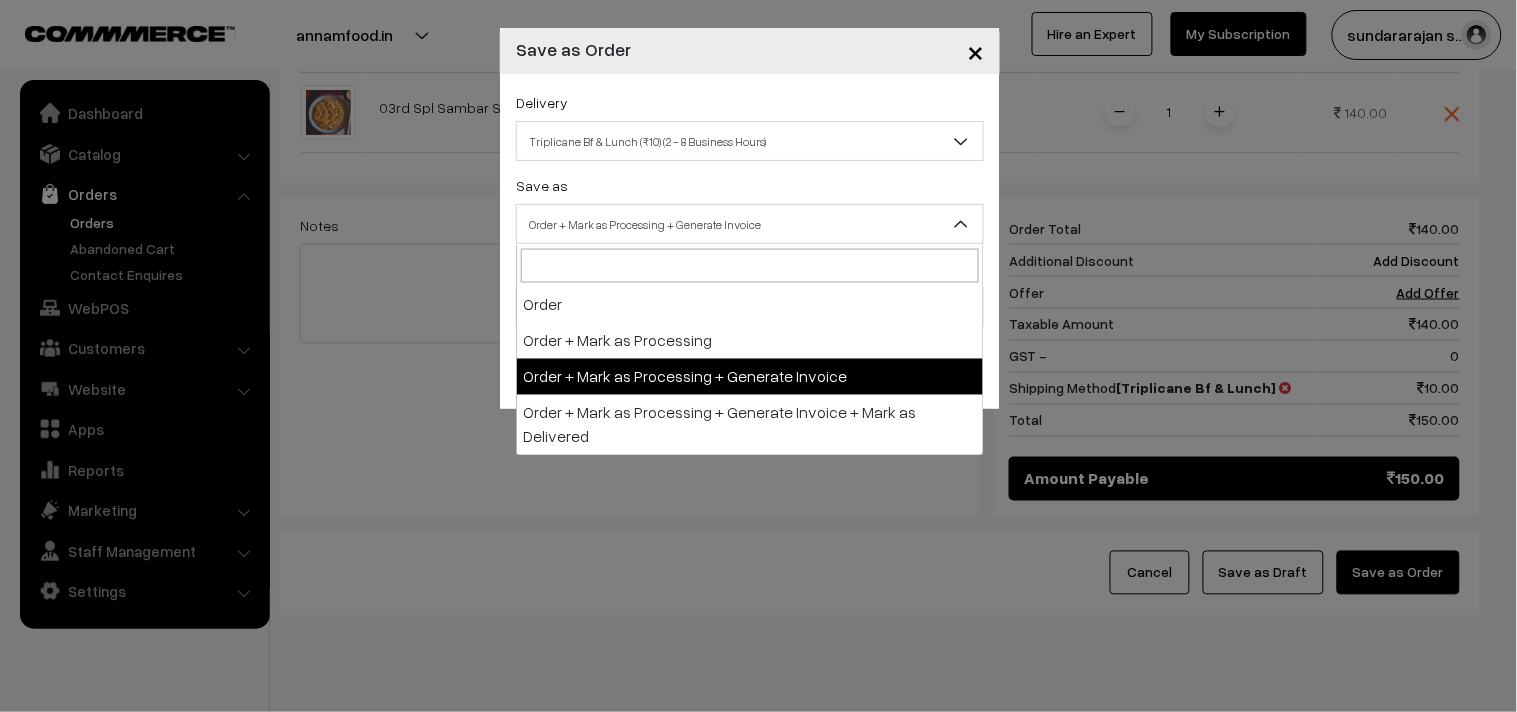 click on "Order + Mark as Processing + Generate Invoice" at bounding box center [750, 224] 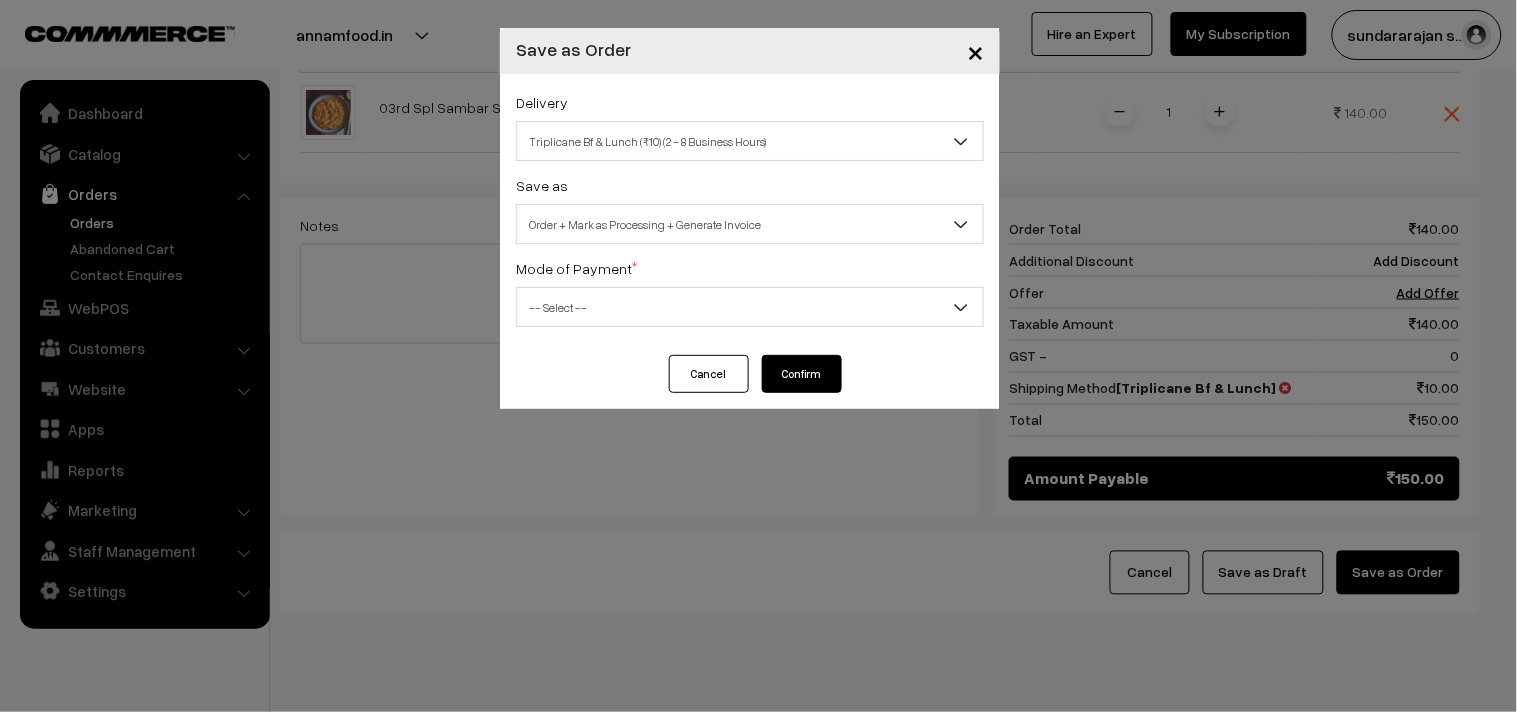 click on "-- Select --" at bounding box center (750, 307) 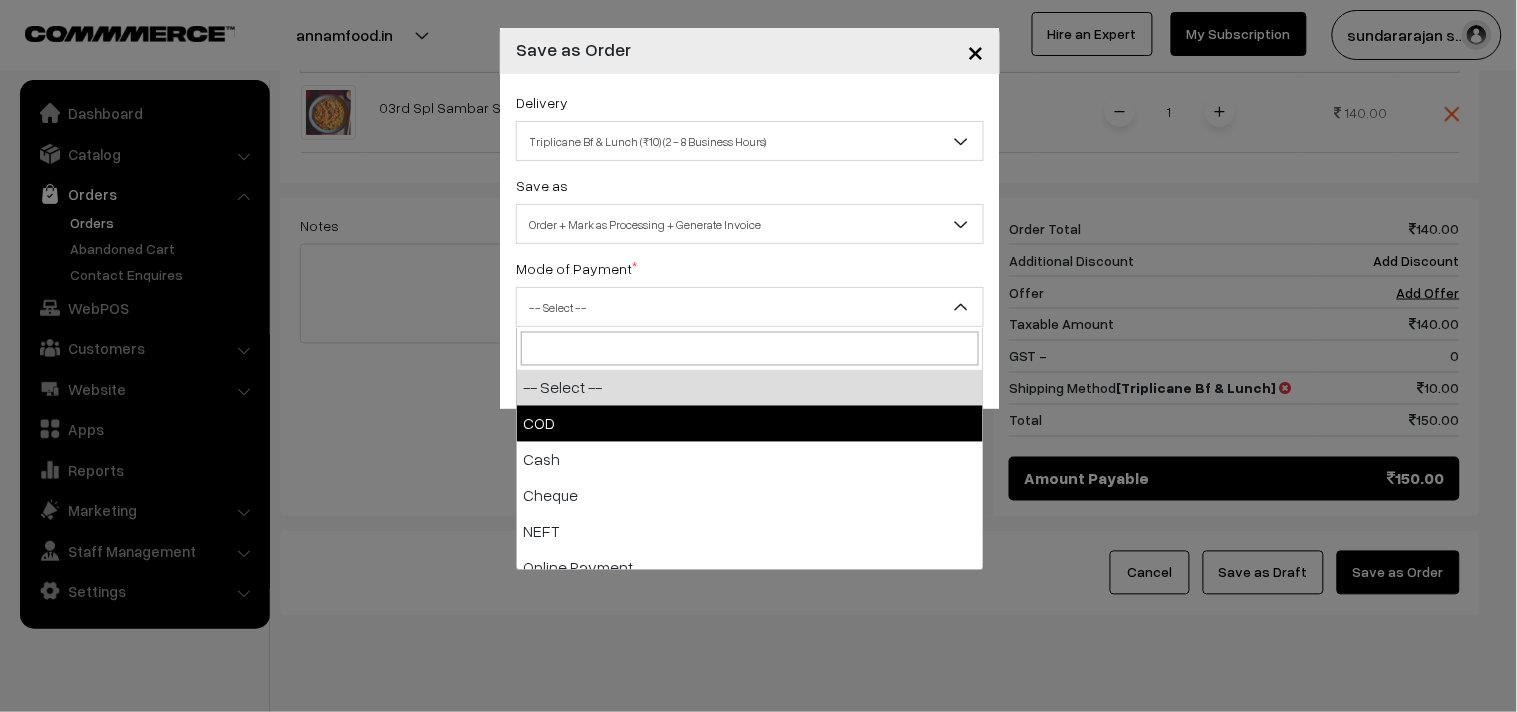 select on "1" 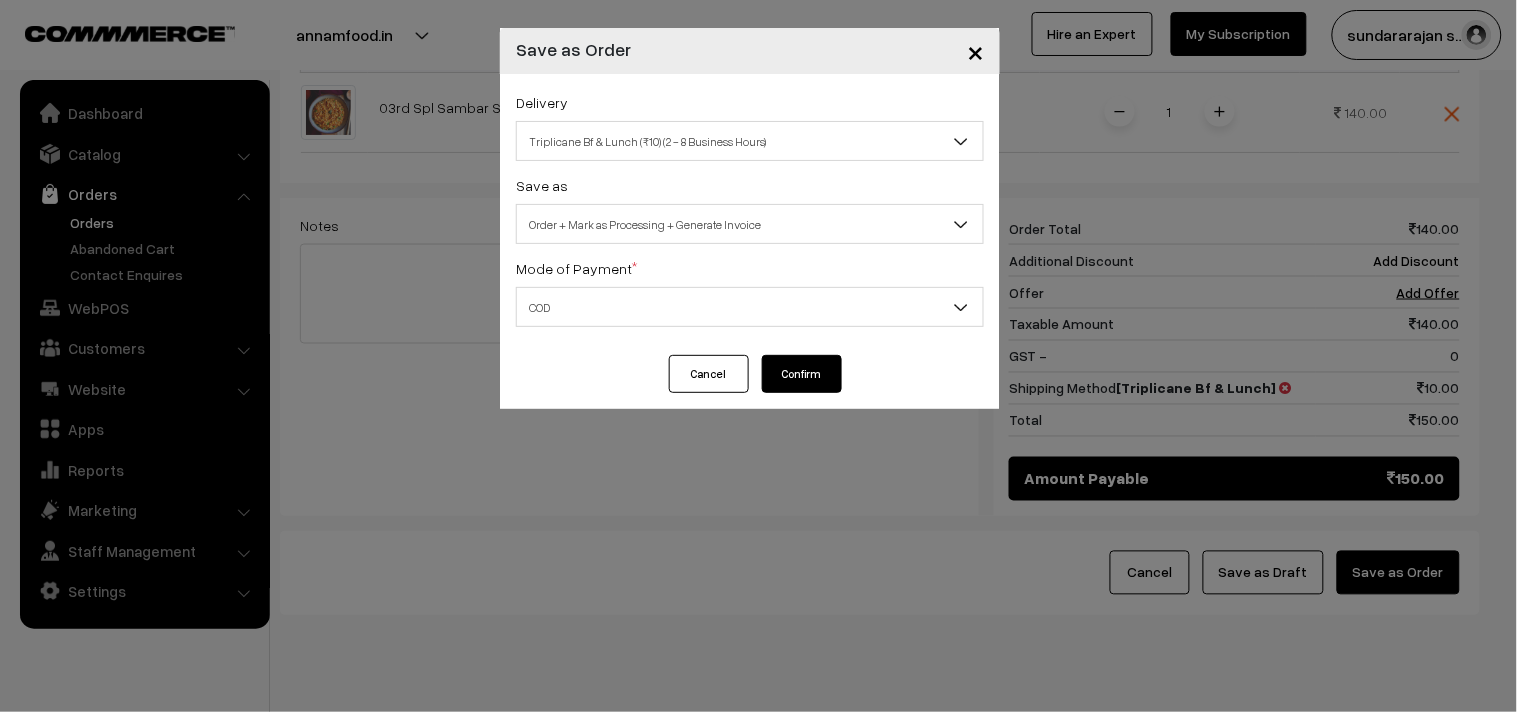 drag, startPoint x: 755, startPoint y: 386, endPoint x: 781, endPoint y: 375, distance: 28.231188 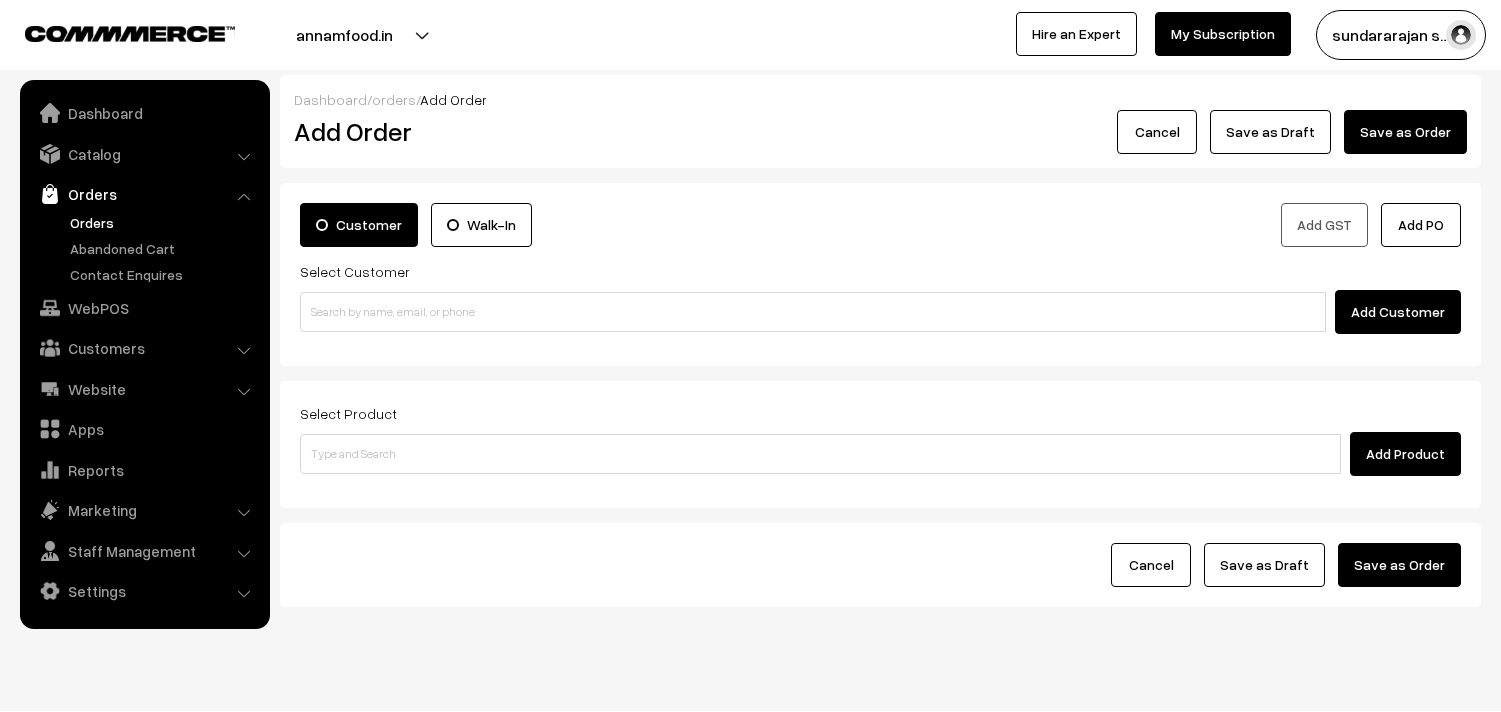 scroll, scrollTop: 0, scrollLeft: 0, axis: both 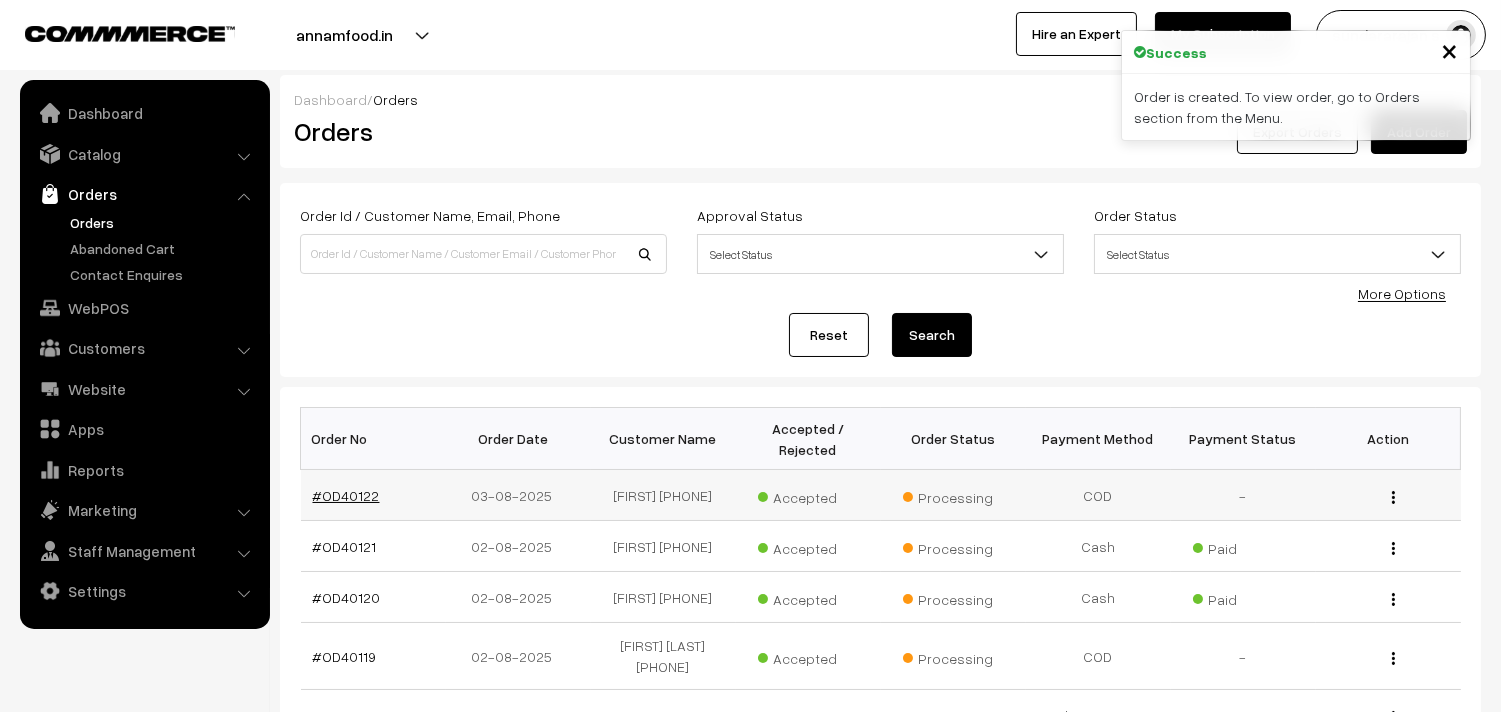 click on "#OD40122" at bounding box center (346, 495) 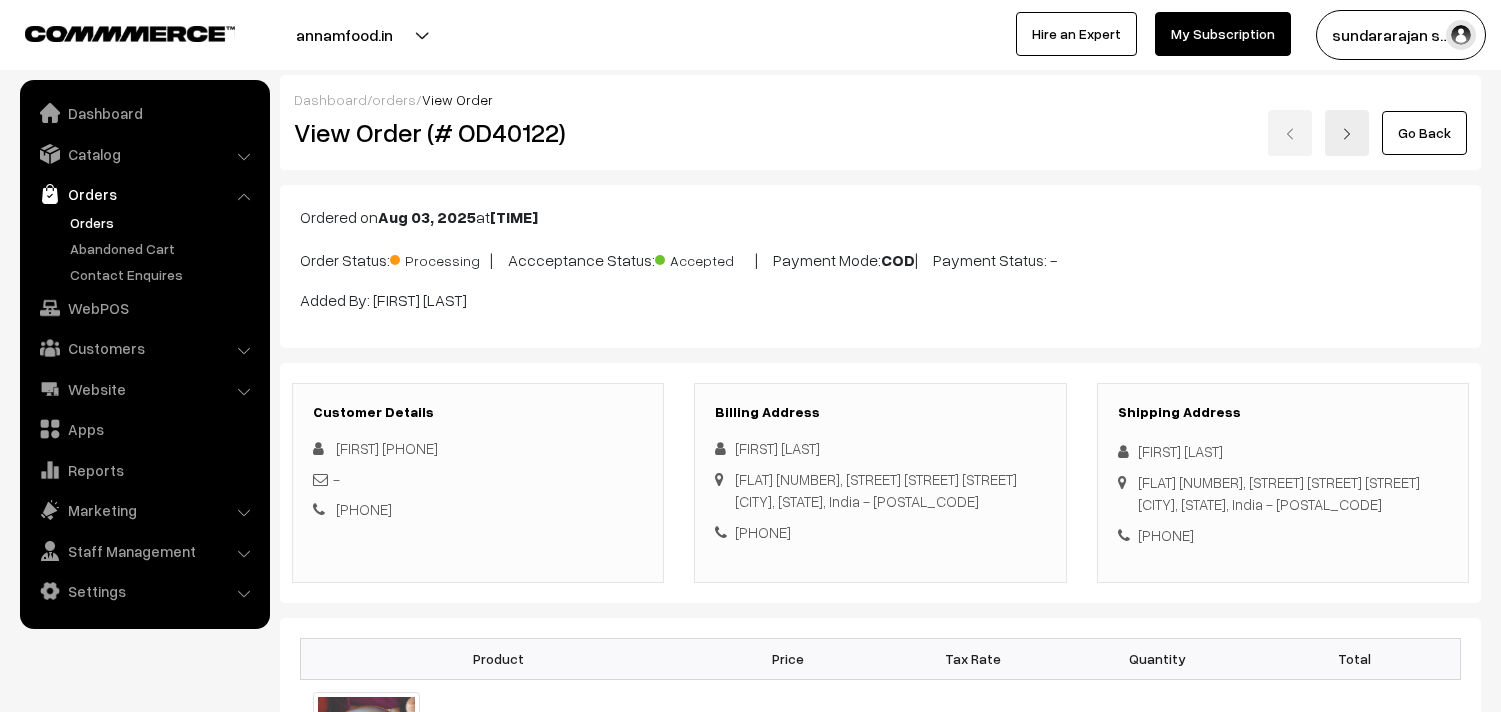 scroll, scrollTop: 0, scrollLeft: 0, axis: both 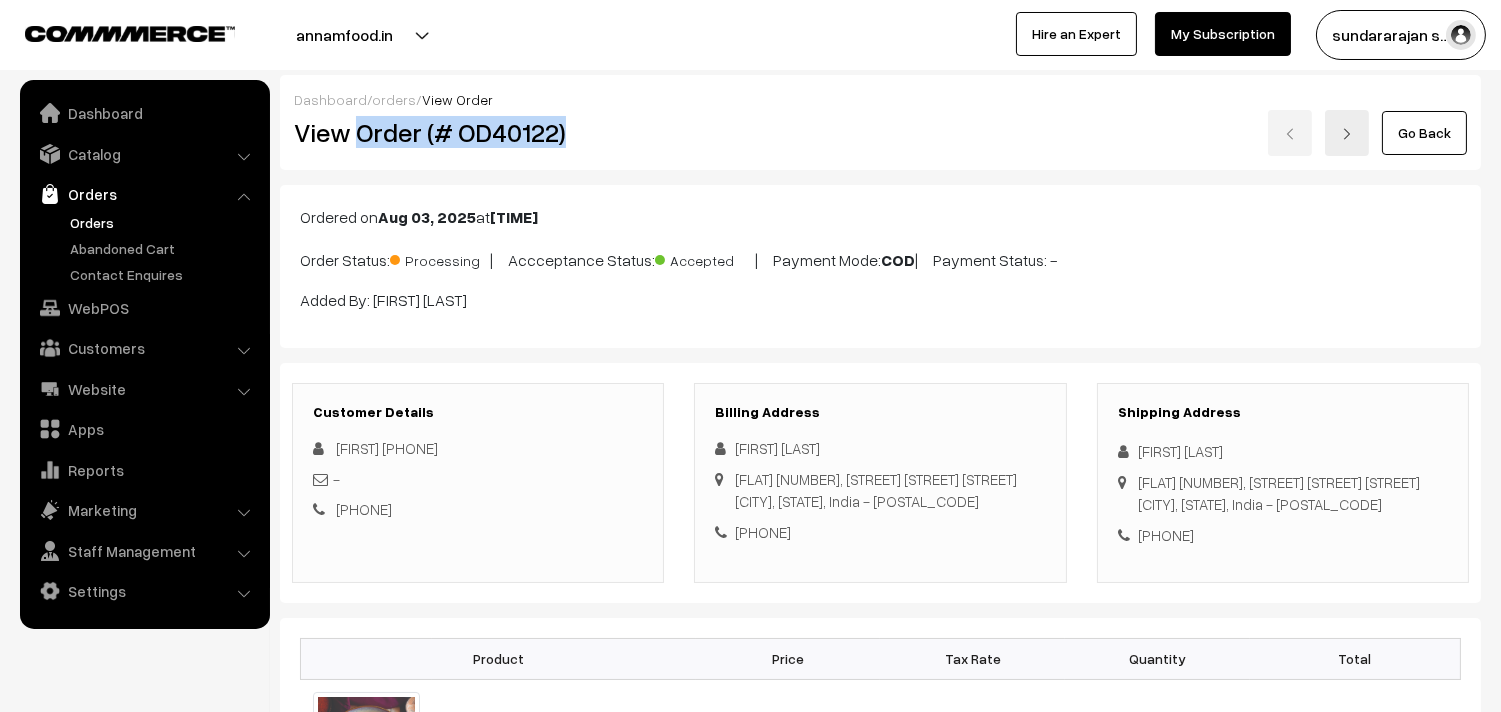 drag, startPoint x: 363, startPoint y: 135, endPoint x: 625, endPoint y: 144, distance: 262.15454 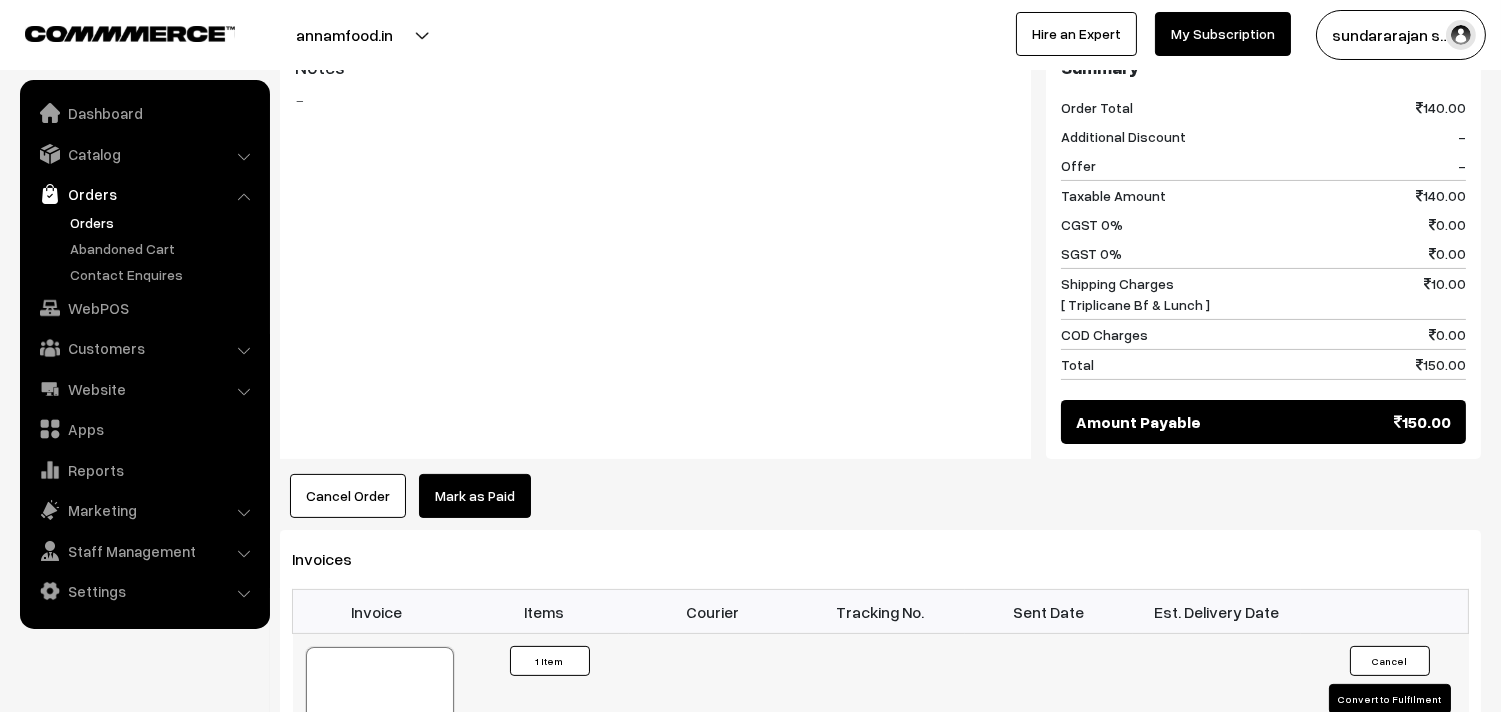 scroll, scrollTop: 888, scrollLeft: 0, axis: vertical 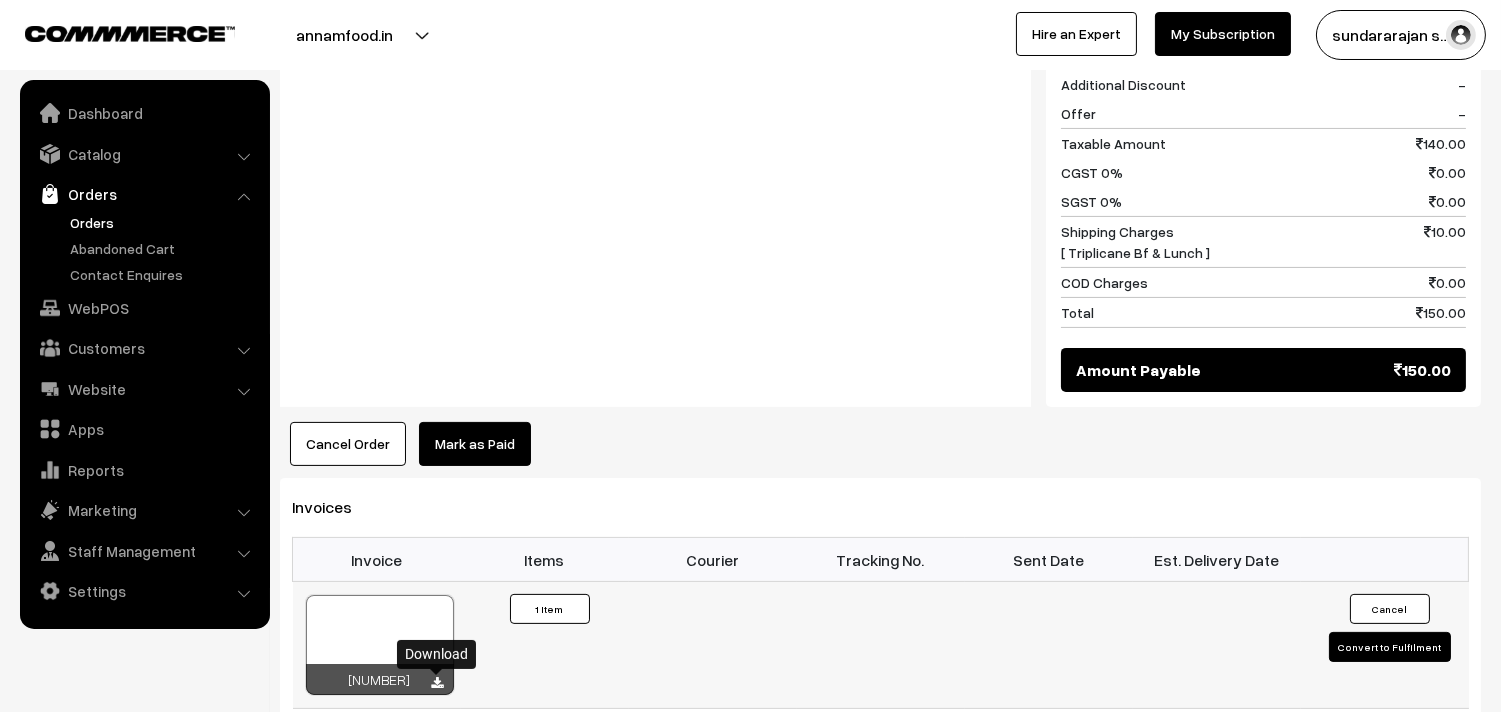 click at bounding box center [438, 683] 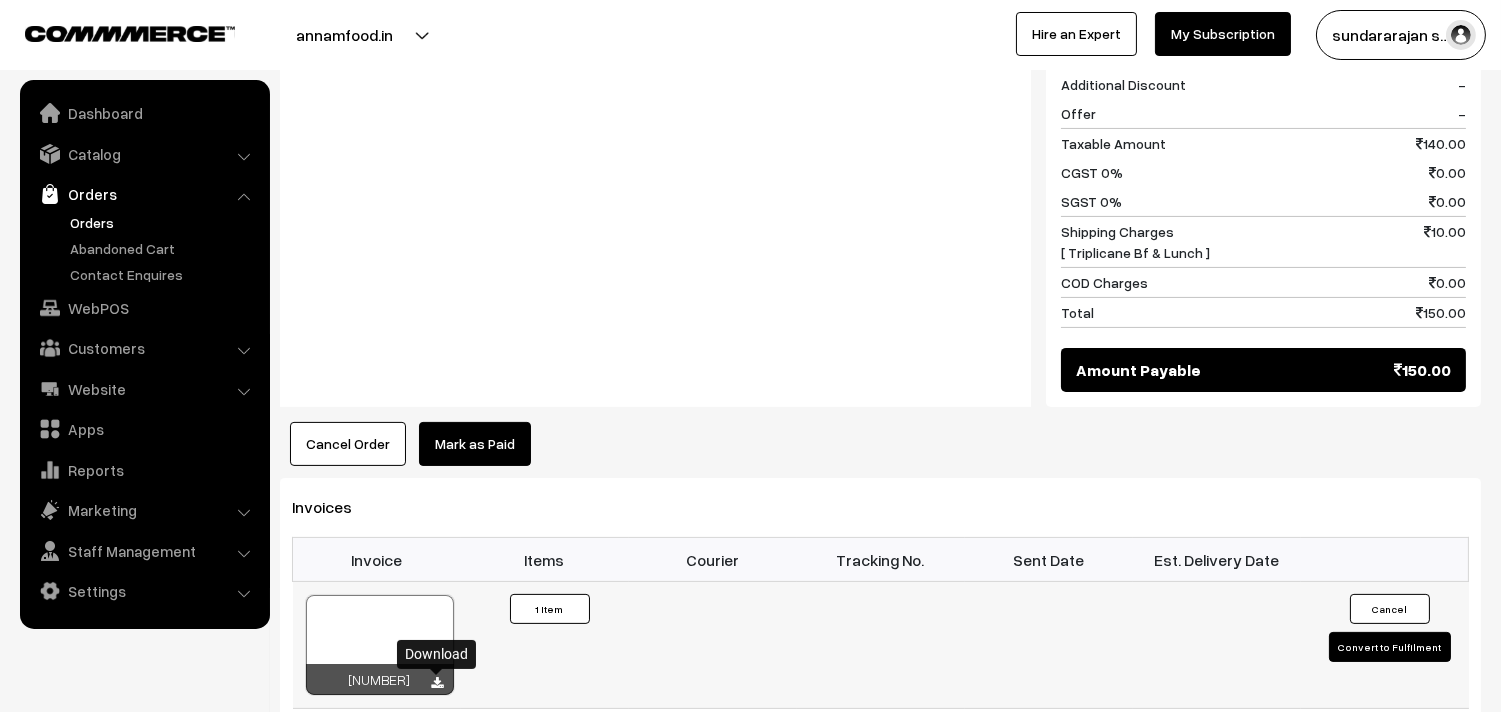 click at bounding box center [380, 645] 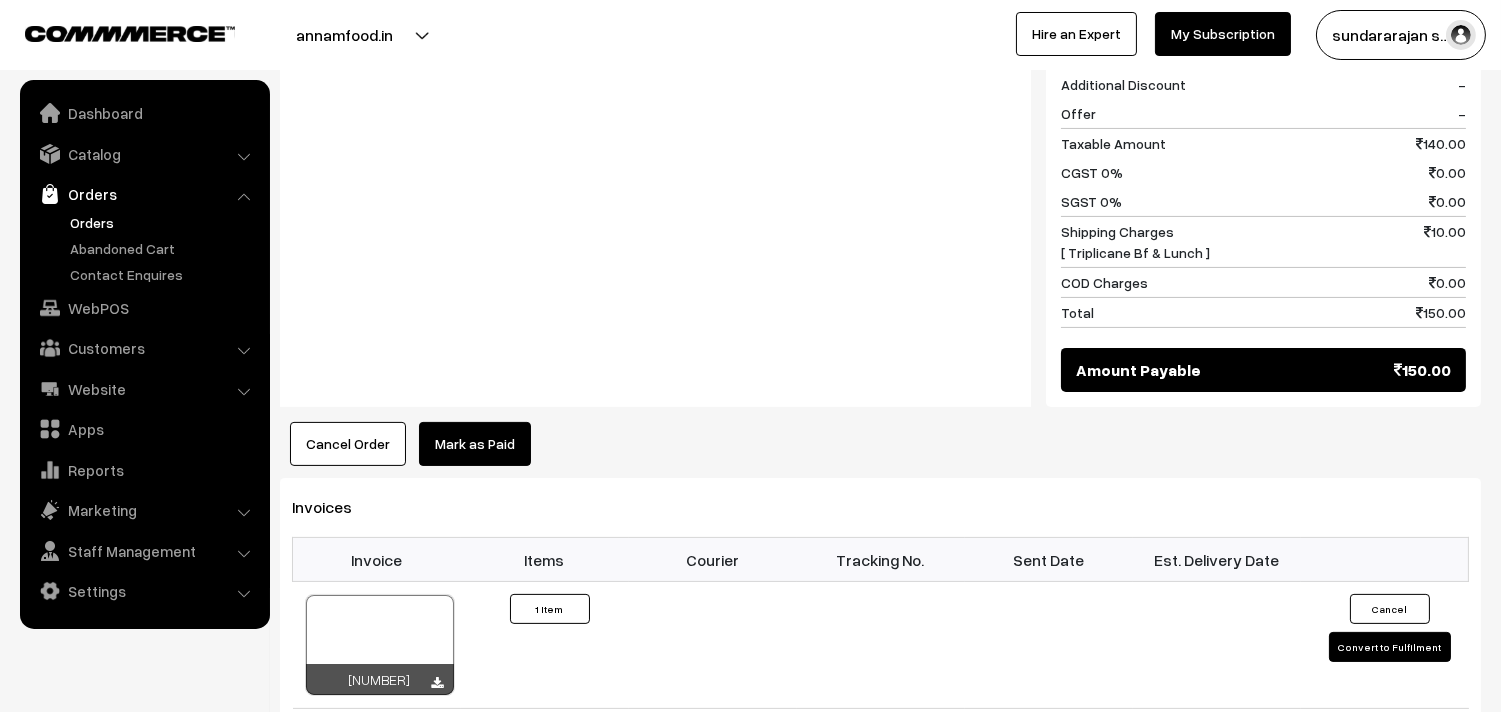 click on "Orders" at bounding box center [164, 222] 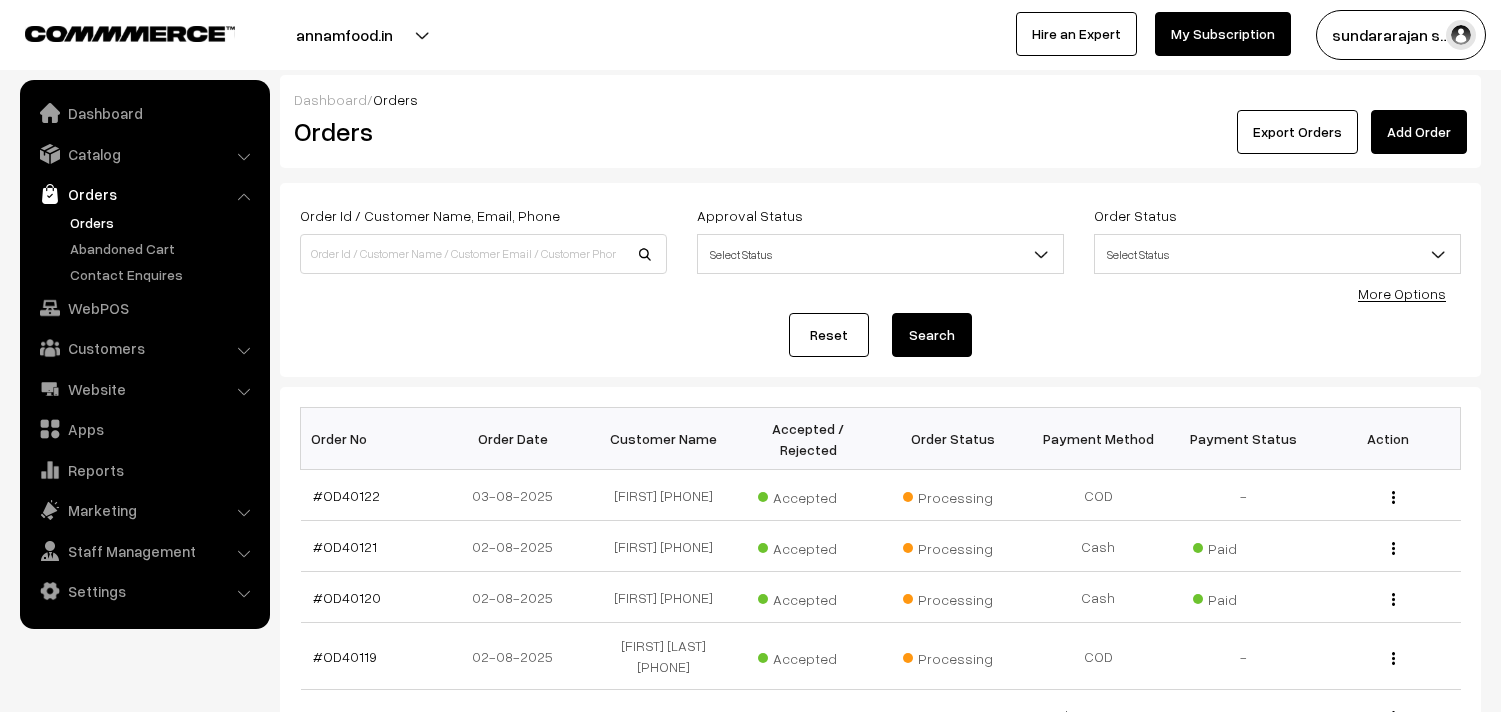 click at bounding box center (483, 254) 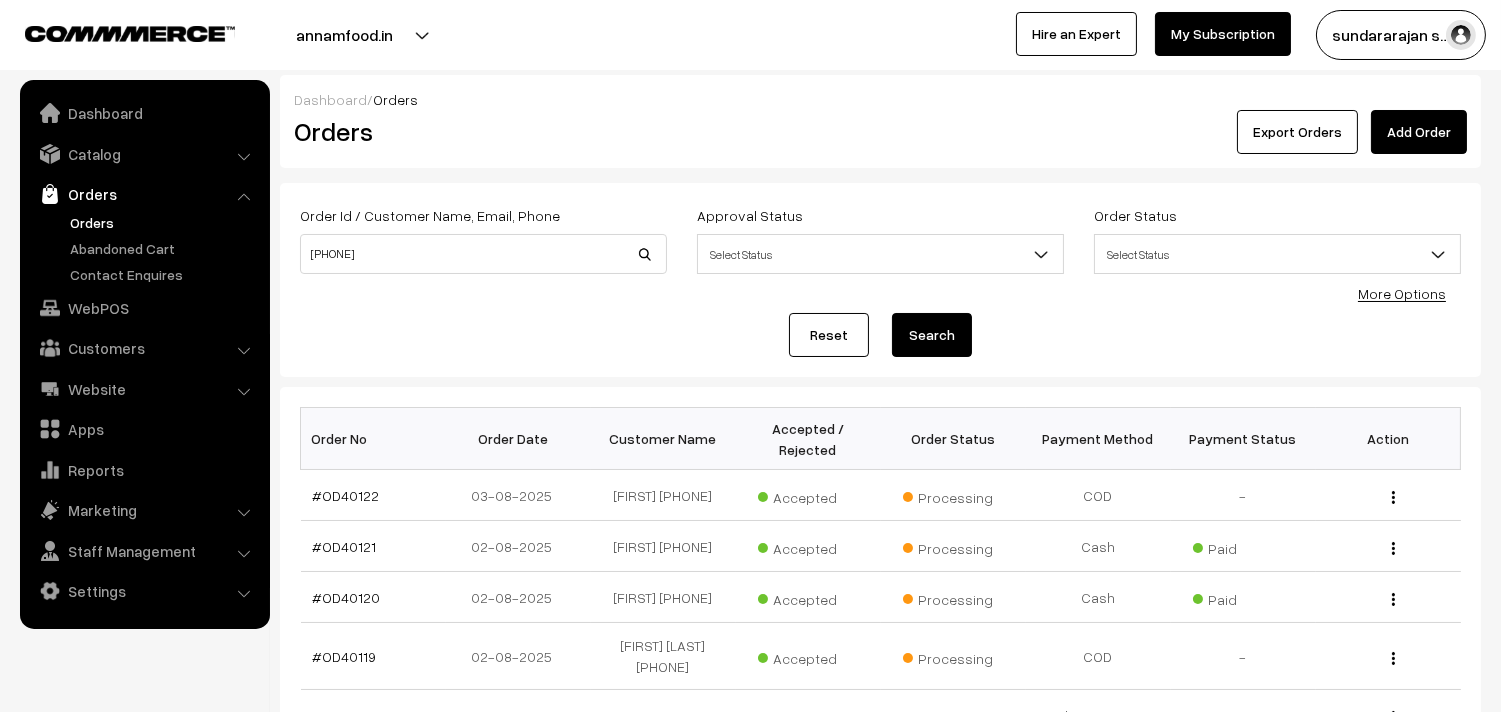type on "[PHONE]" 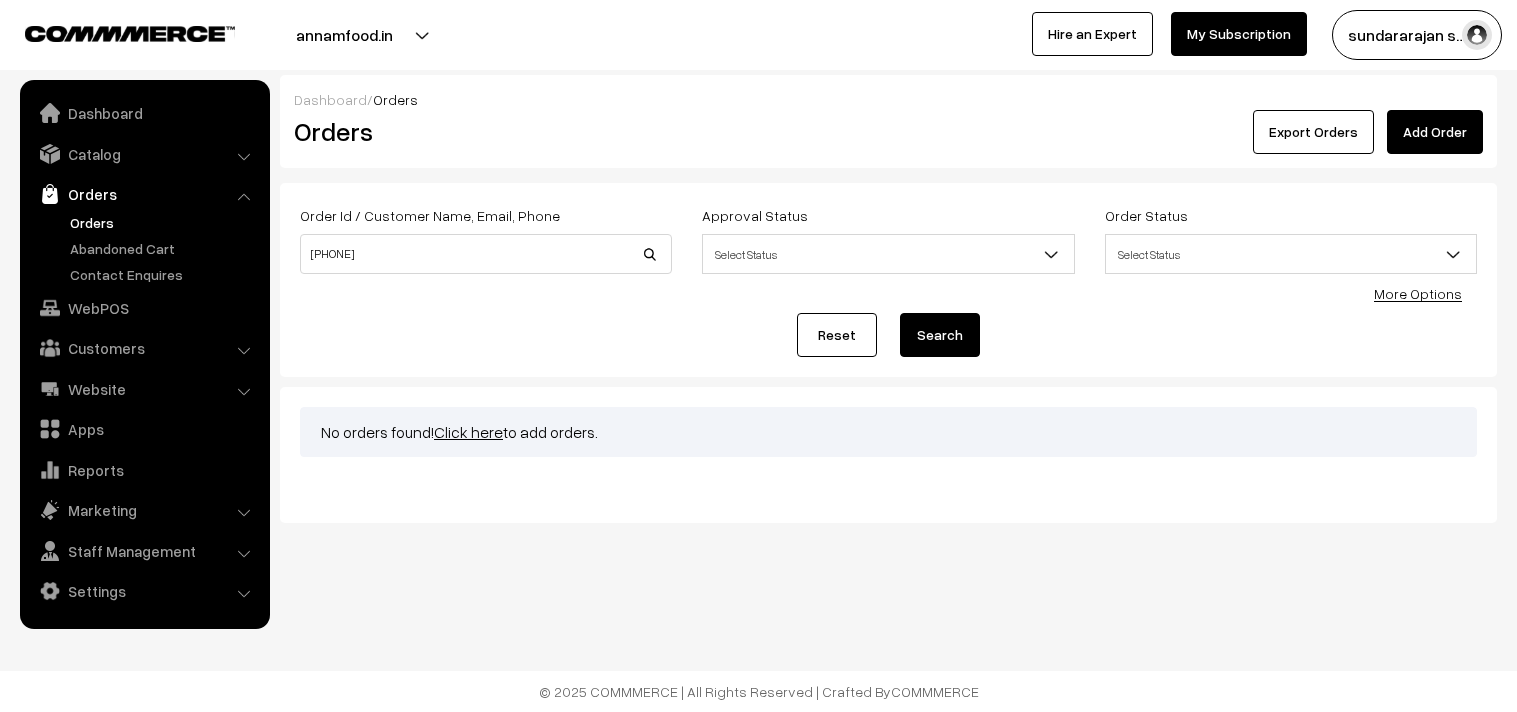 scroll, scrollTop: 0, scrollLeft: 0, axis: both 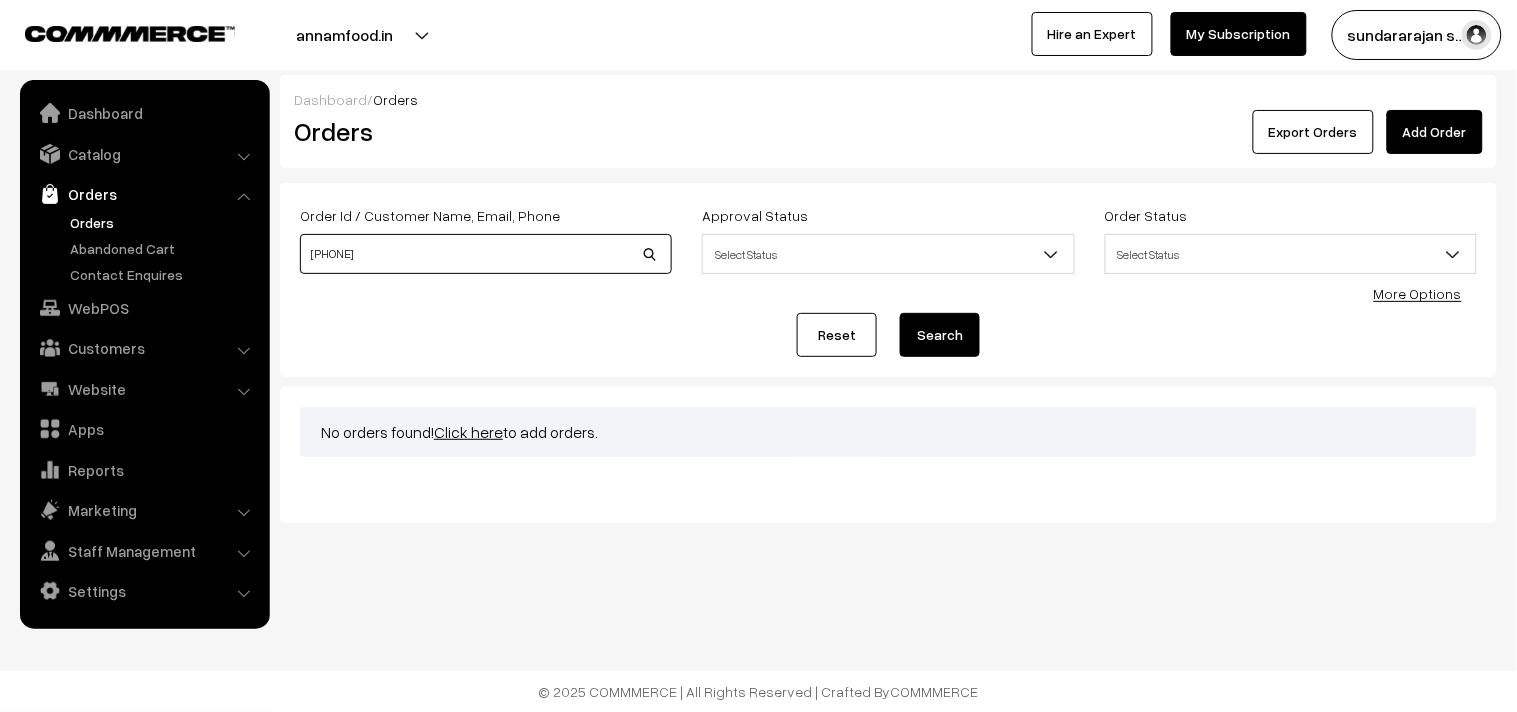 click on "[PHONE]" at bounding box center (486, 254) 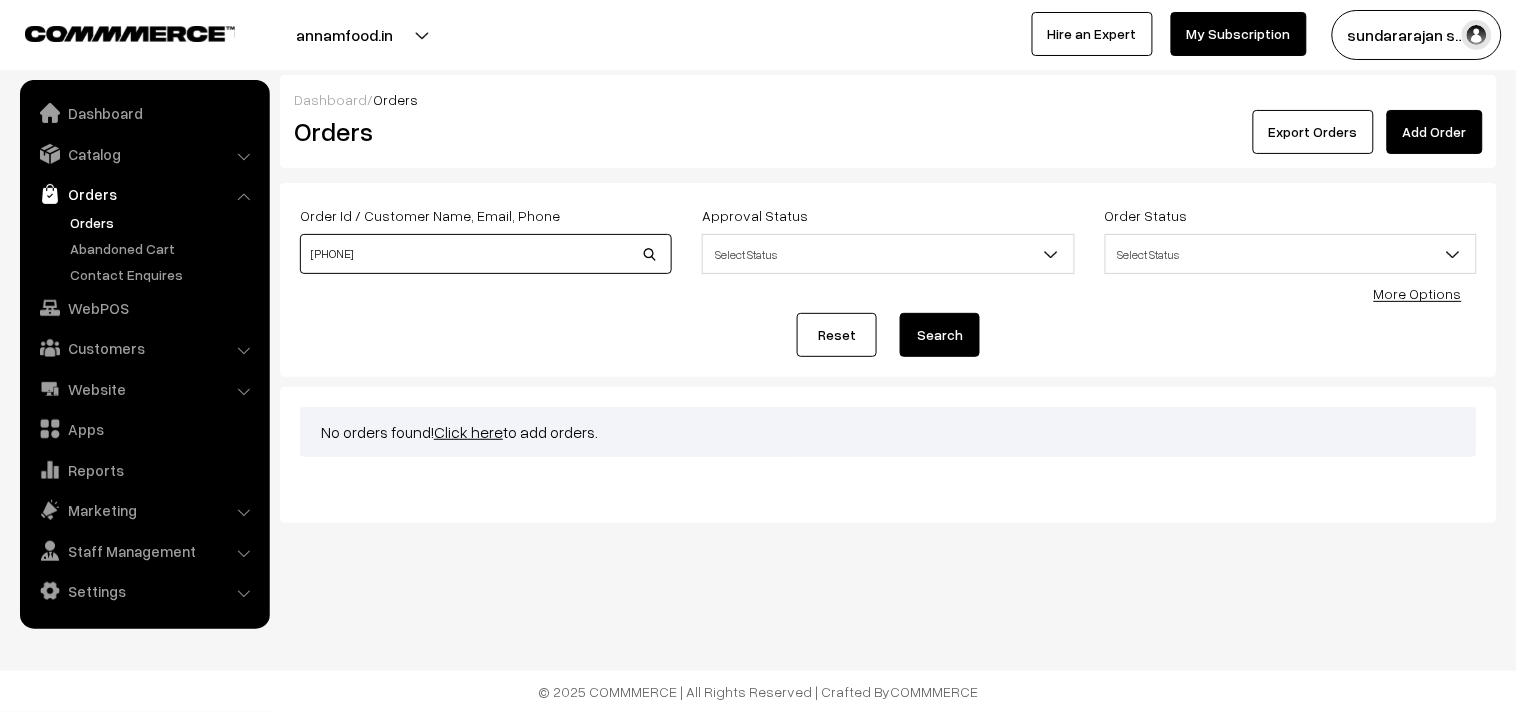 click on "[PHONE]" at bounding box center [486, 254] 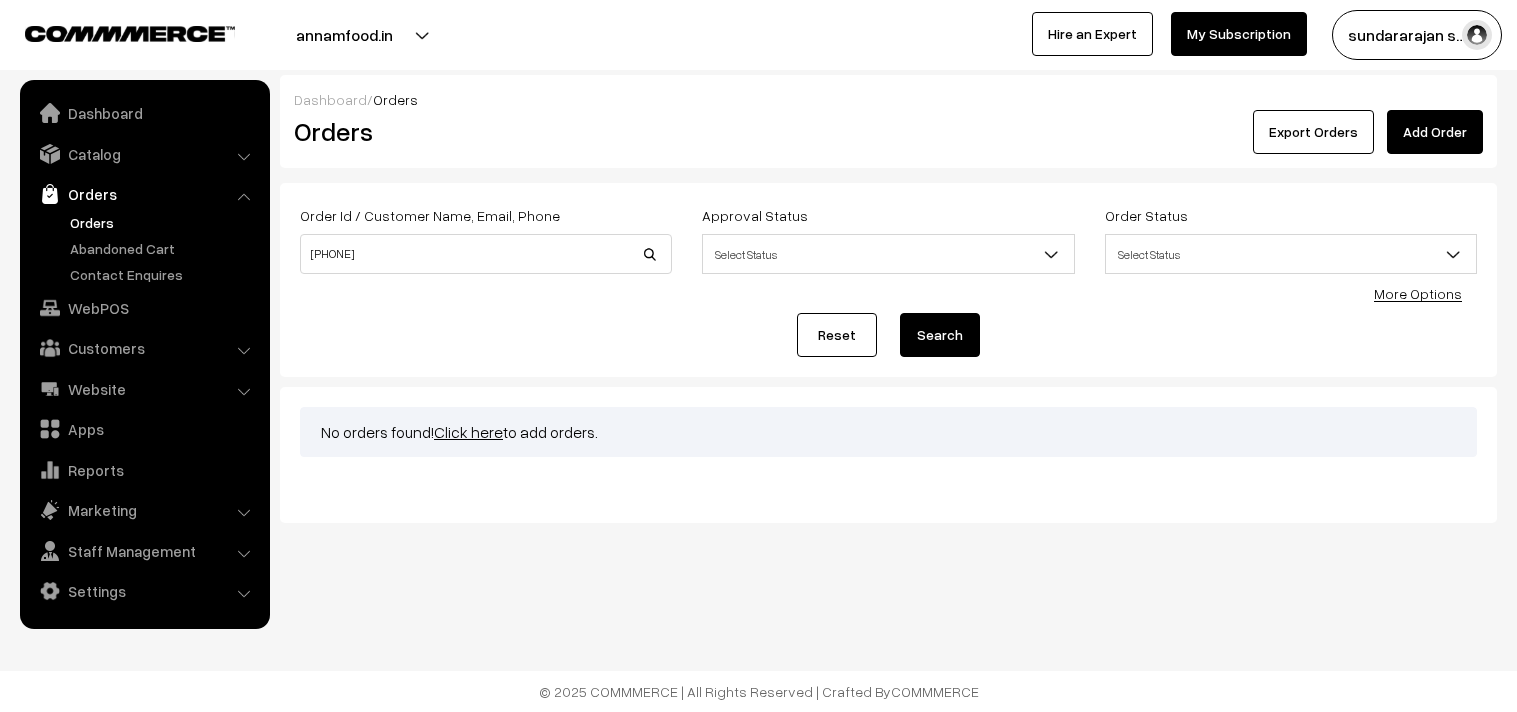 scroll, scrollTop: 0, scrollLeft: 0, axis: both 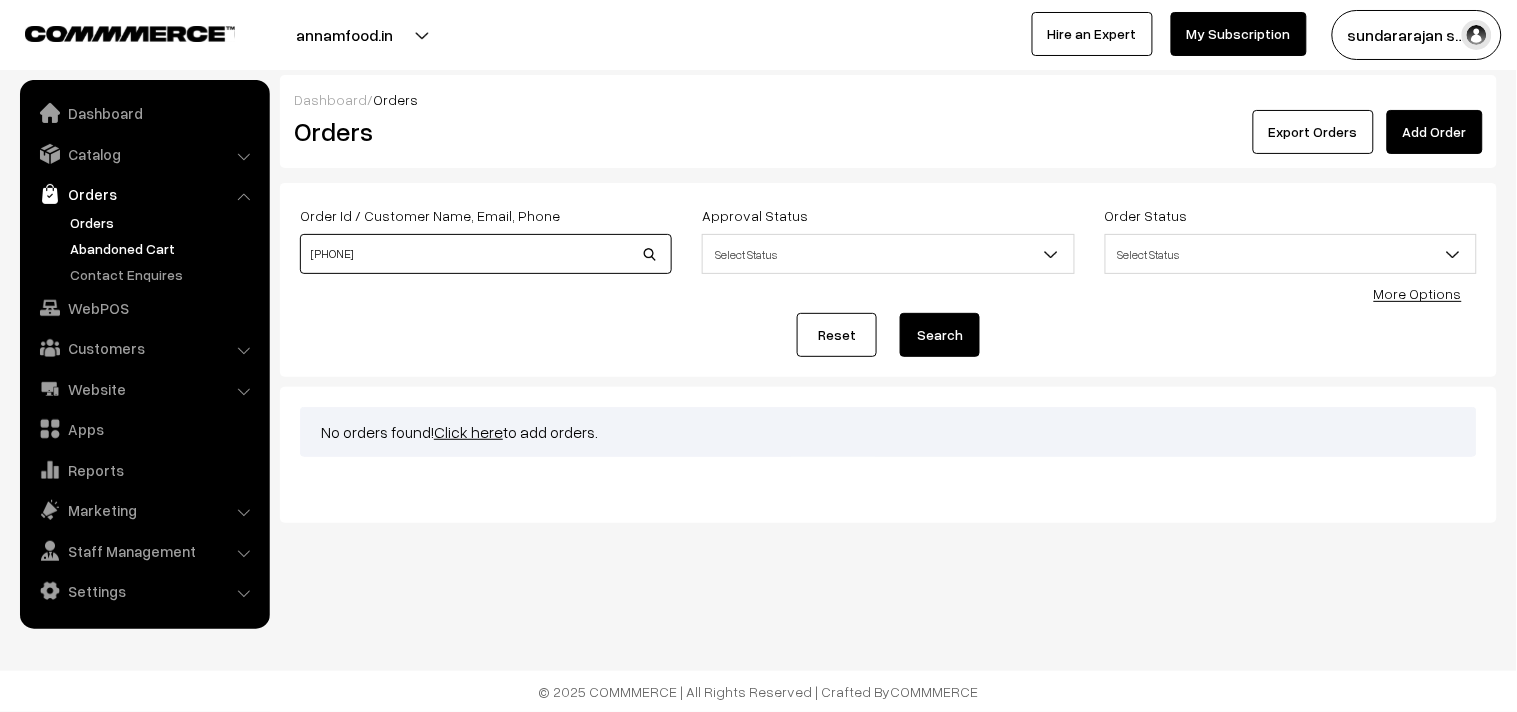 drag, startPoint x: 395, startPoint y: 247, endPoint x: 246, endPoint y: 242, distance: 149.08386 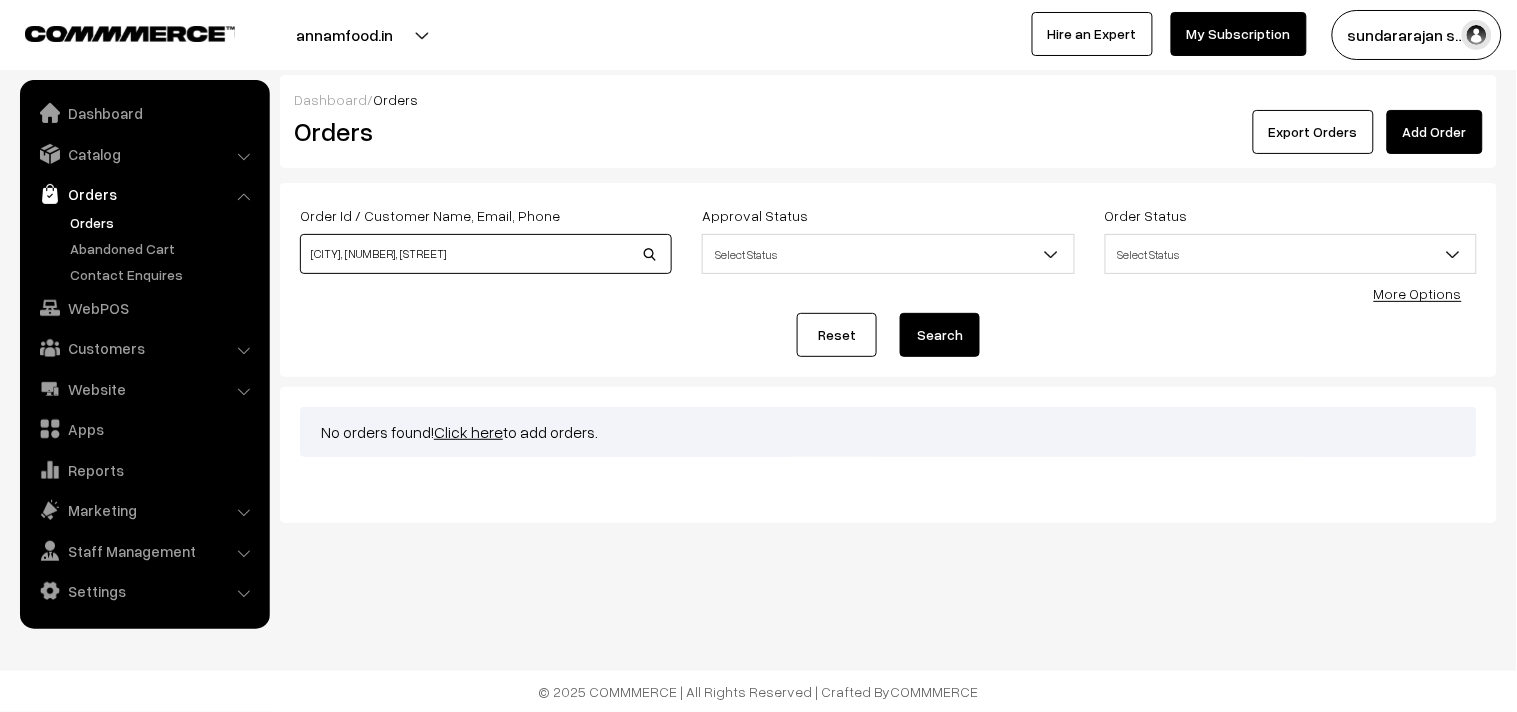 type on "[CITY], [NUMBER], St. Maryï¿½s Road" 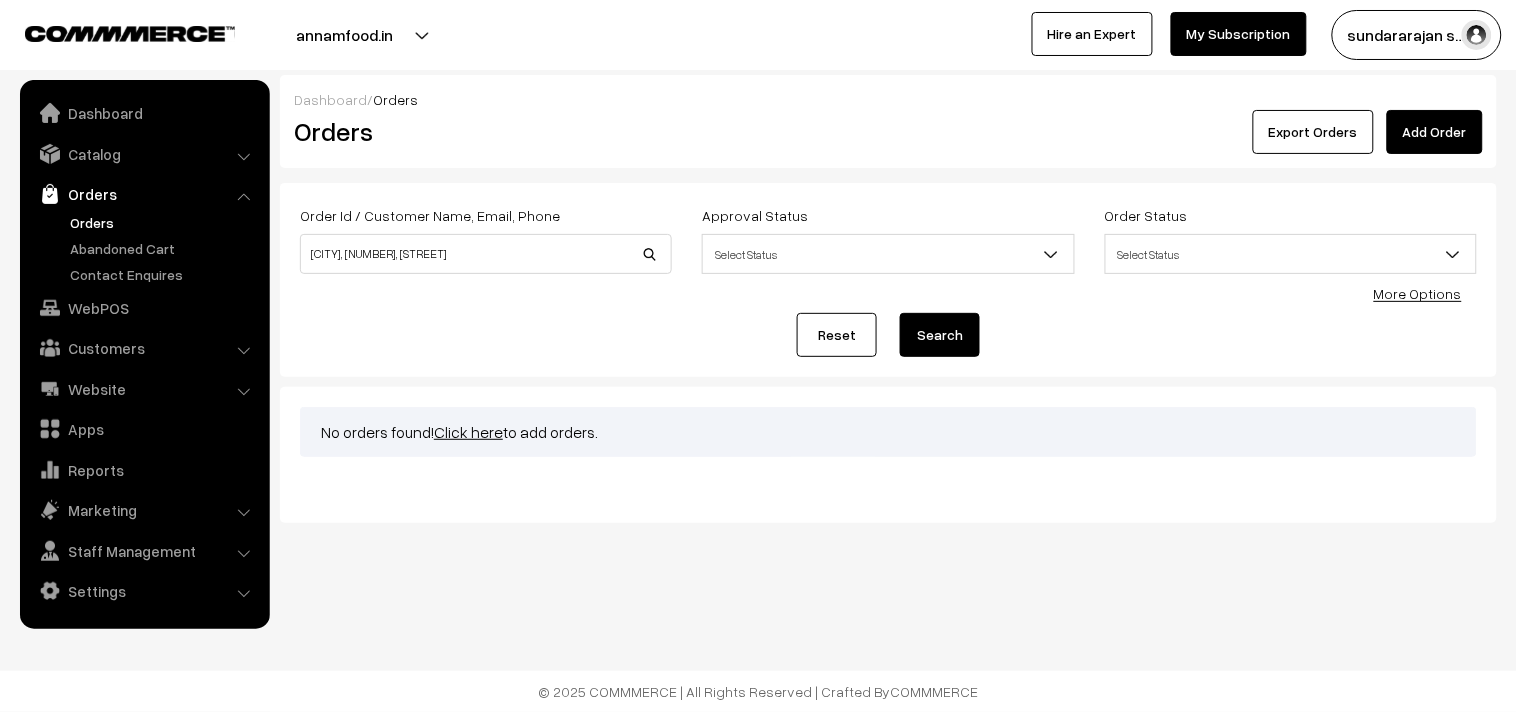 click on "Search" at bounding box center [940, 335] 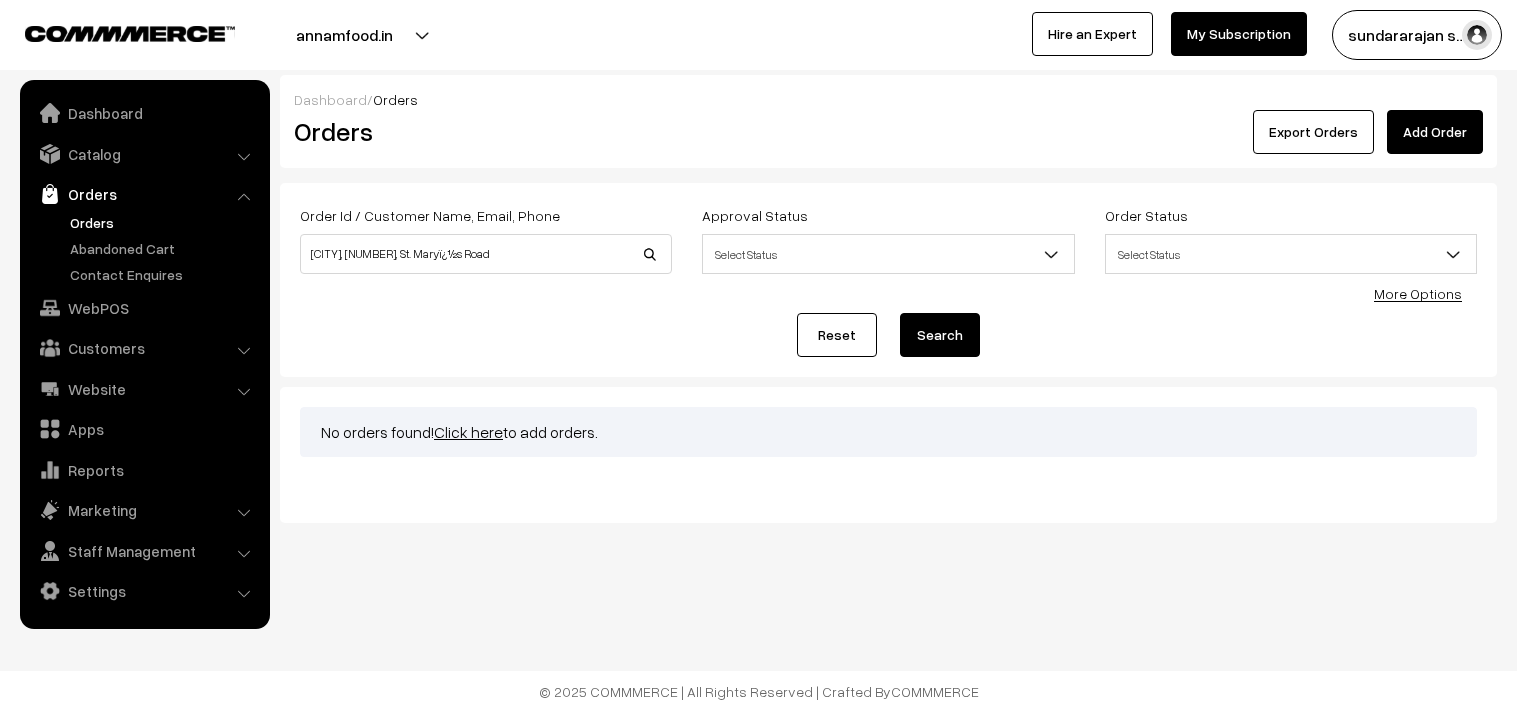 scroll, scrollTop: 0, scrollLeft: 0, axis: both 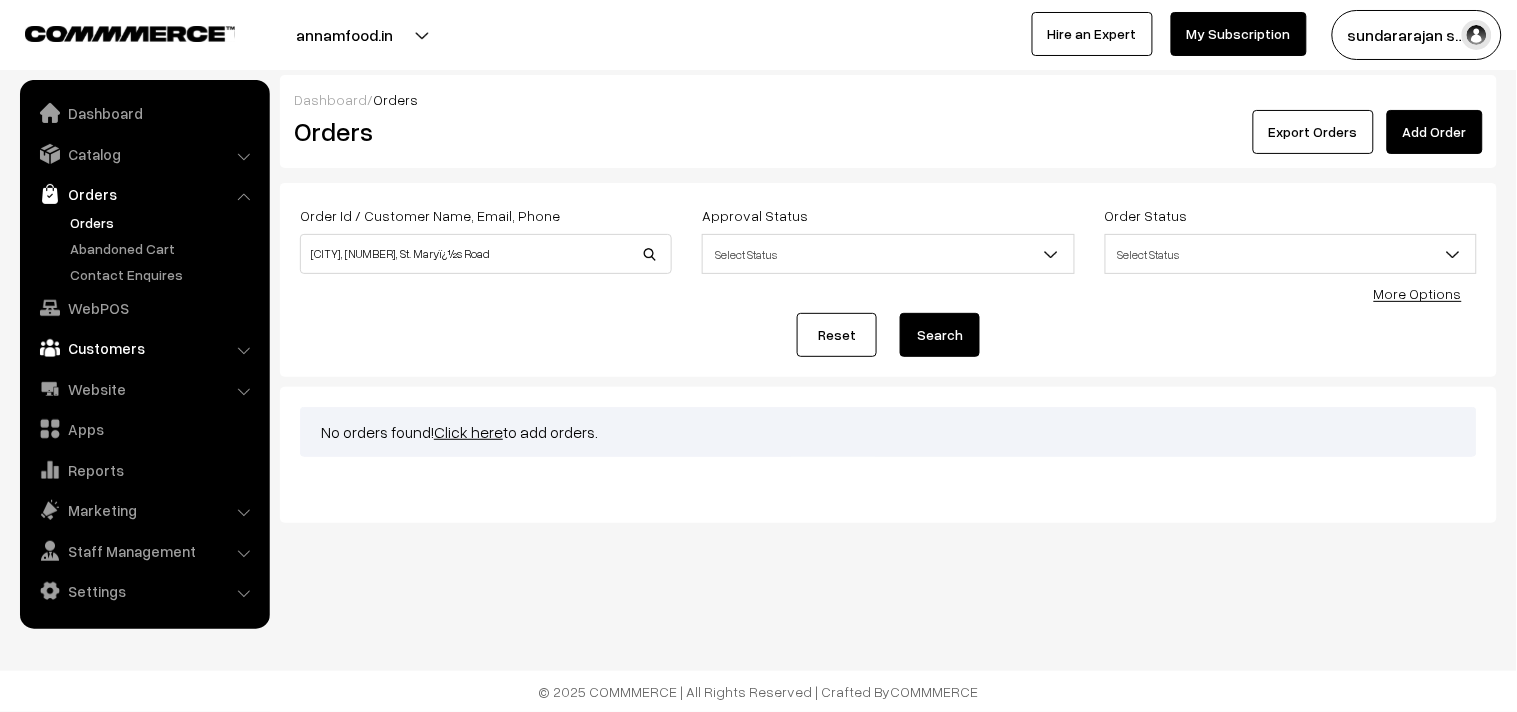 click on "Customers" at bounding box center [144, 348] 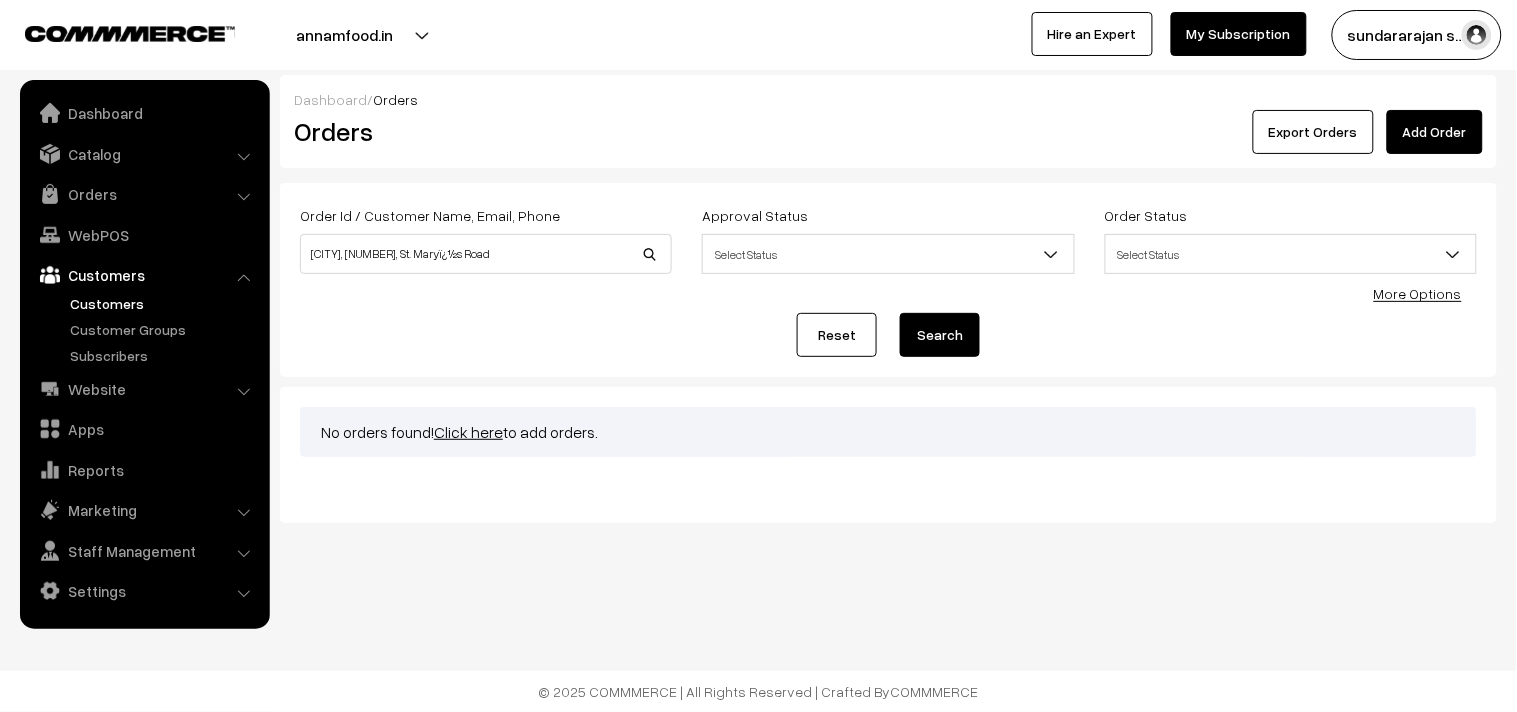 click on "Customers" at bounding box center (164, 303) 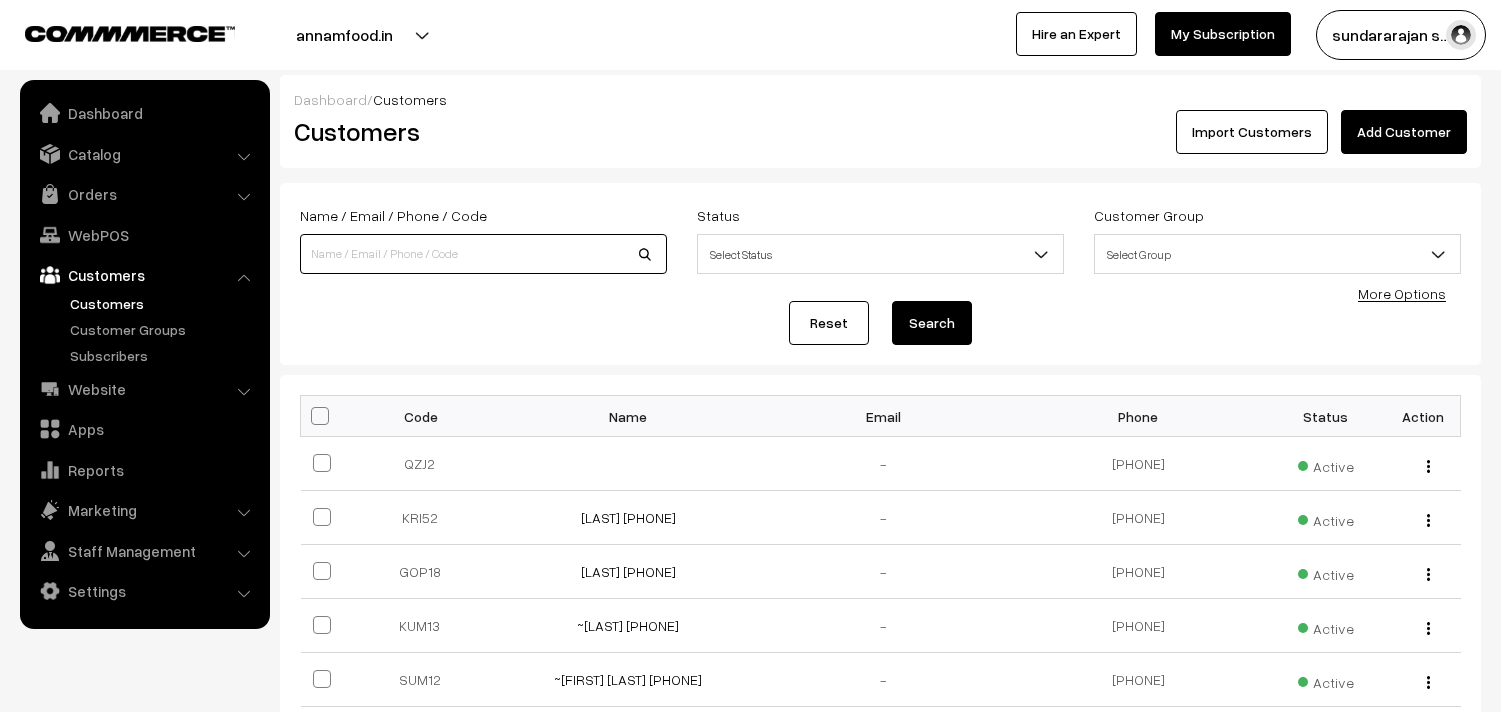 scroll, scrollTop: 0, scrollLeft: 0, axis: both 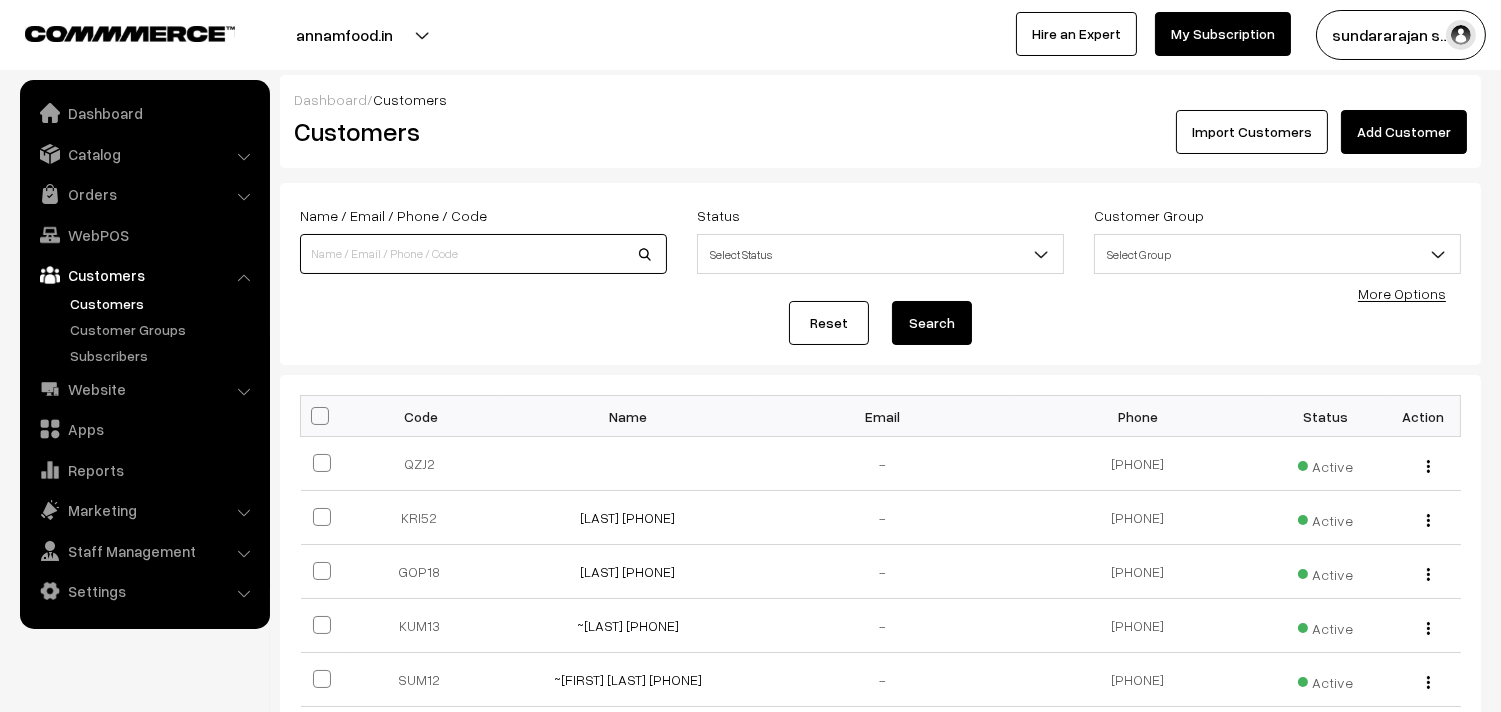 click at bounding box center (483, 254) 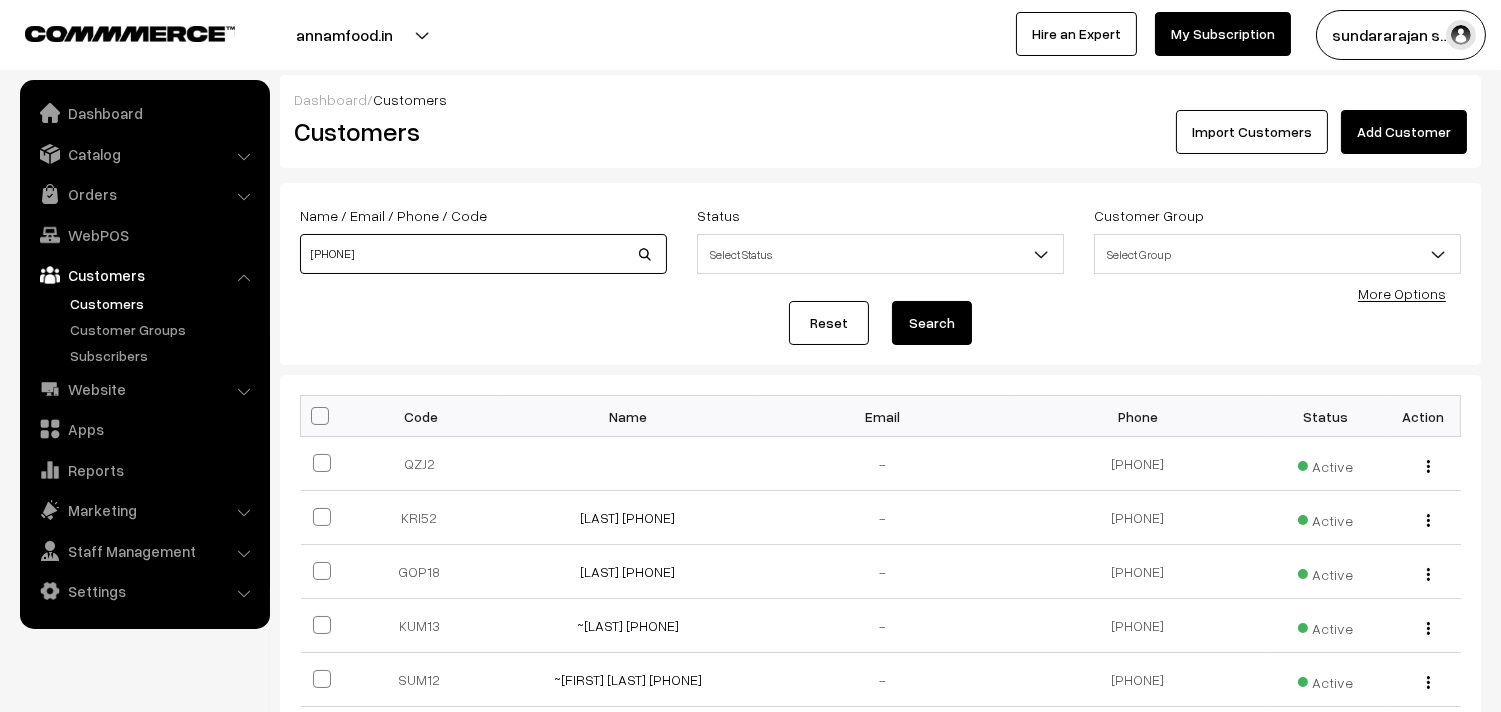 type on "919618142407" 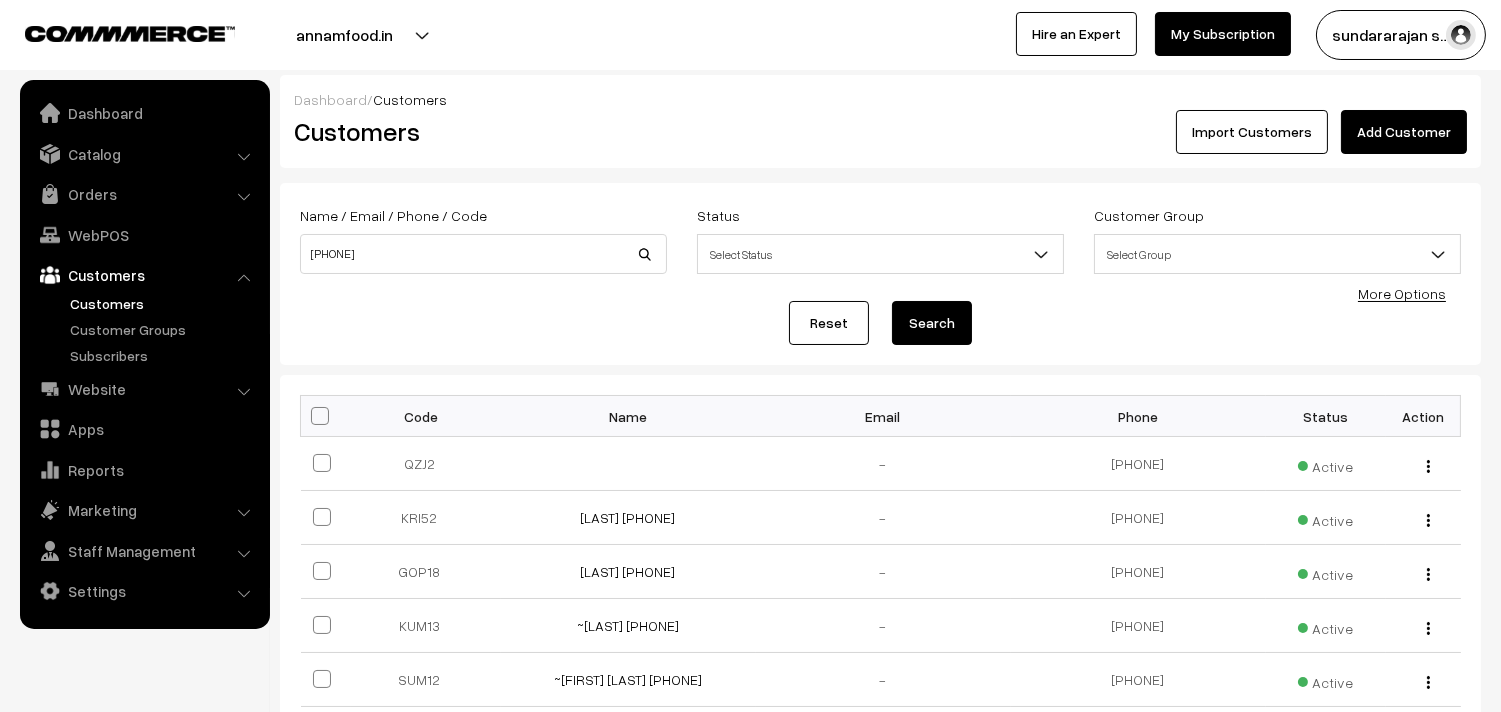 click on "Search" at bounding box center (932, 323) 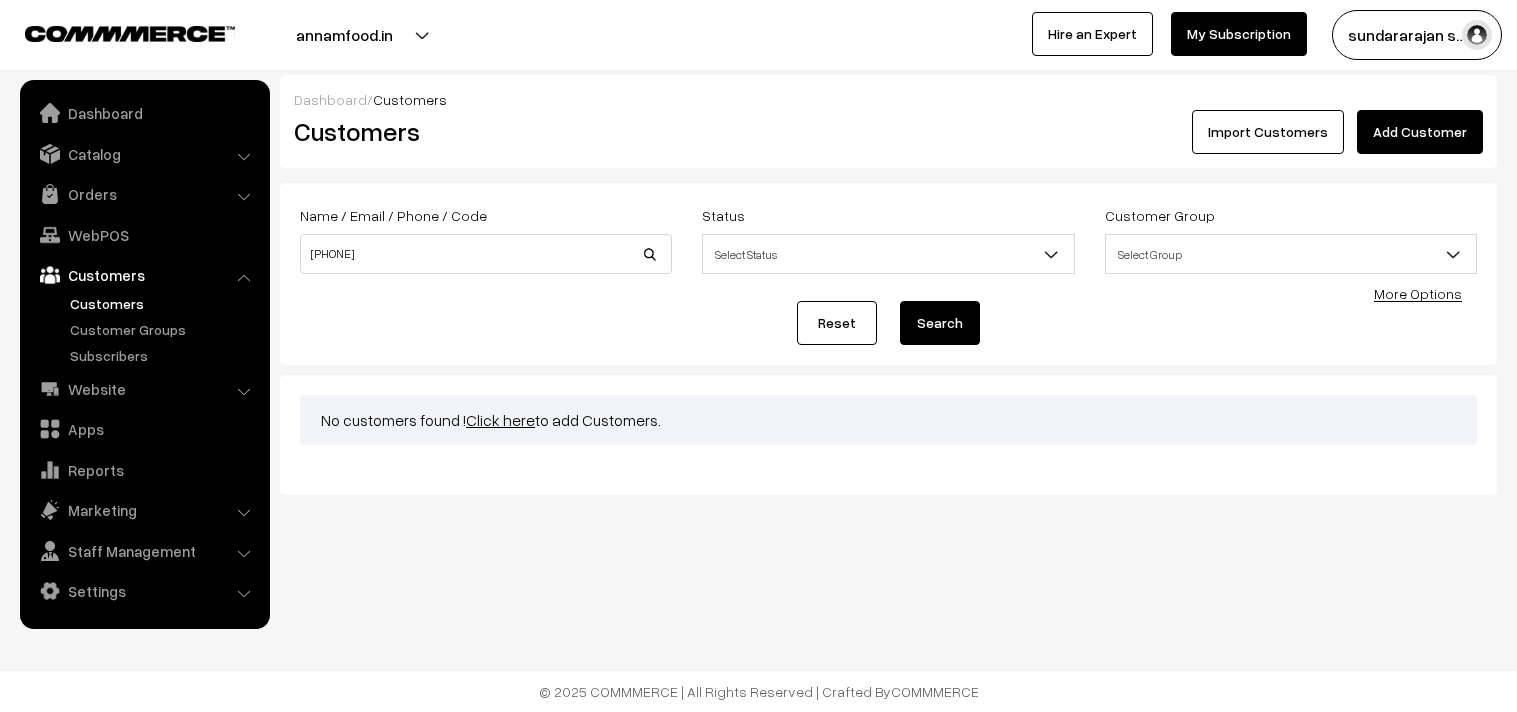 scroll, scrollTop: 0, scrollLeft: 0, axis: both 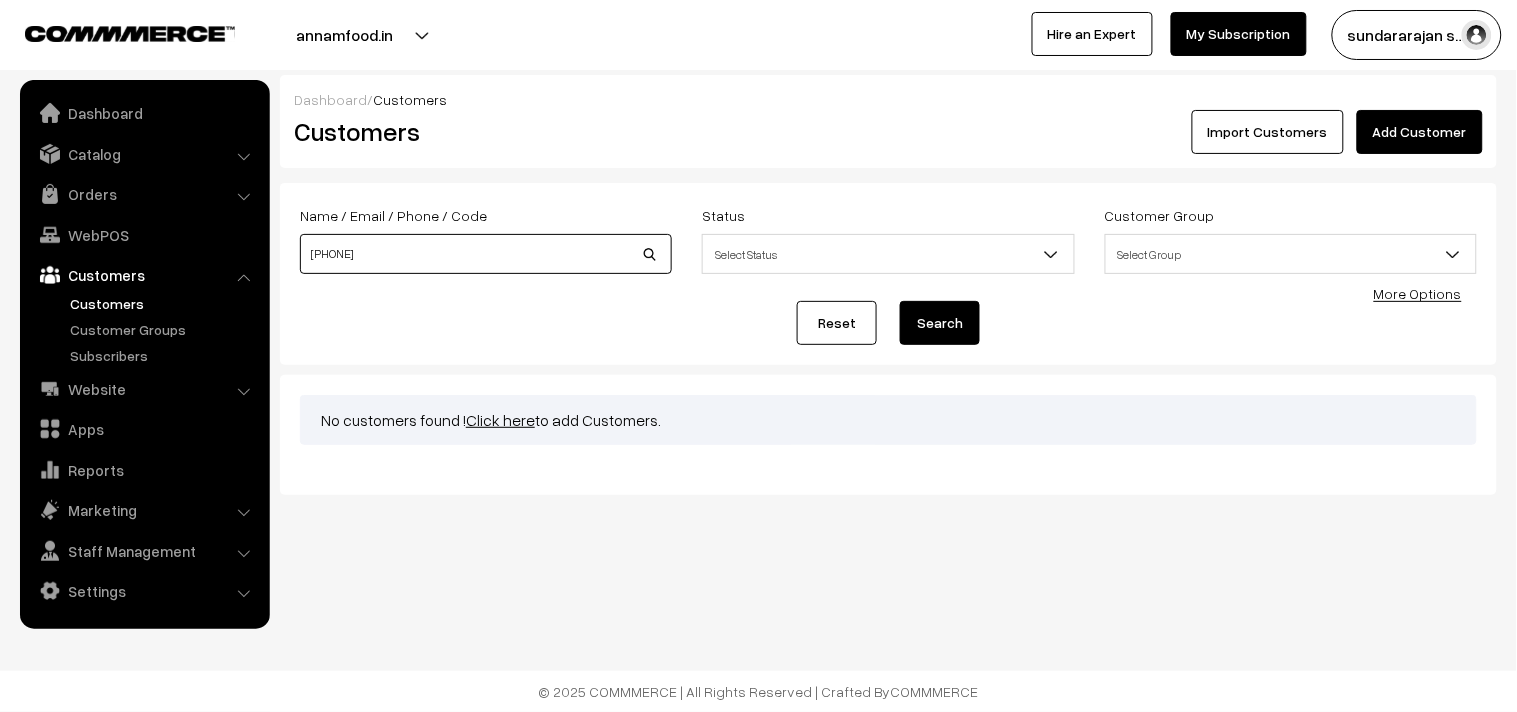 click on "919618142407" at bounding box center (486, 254) 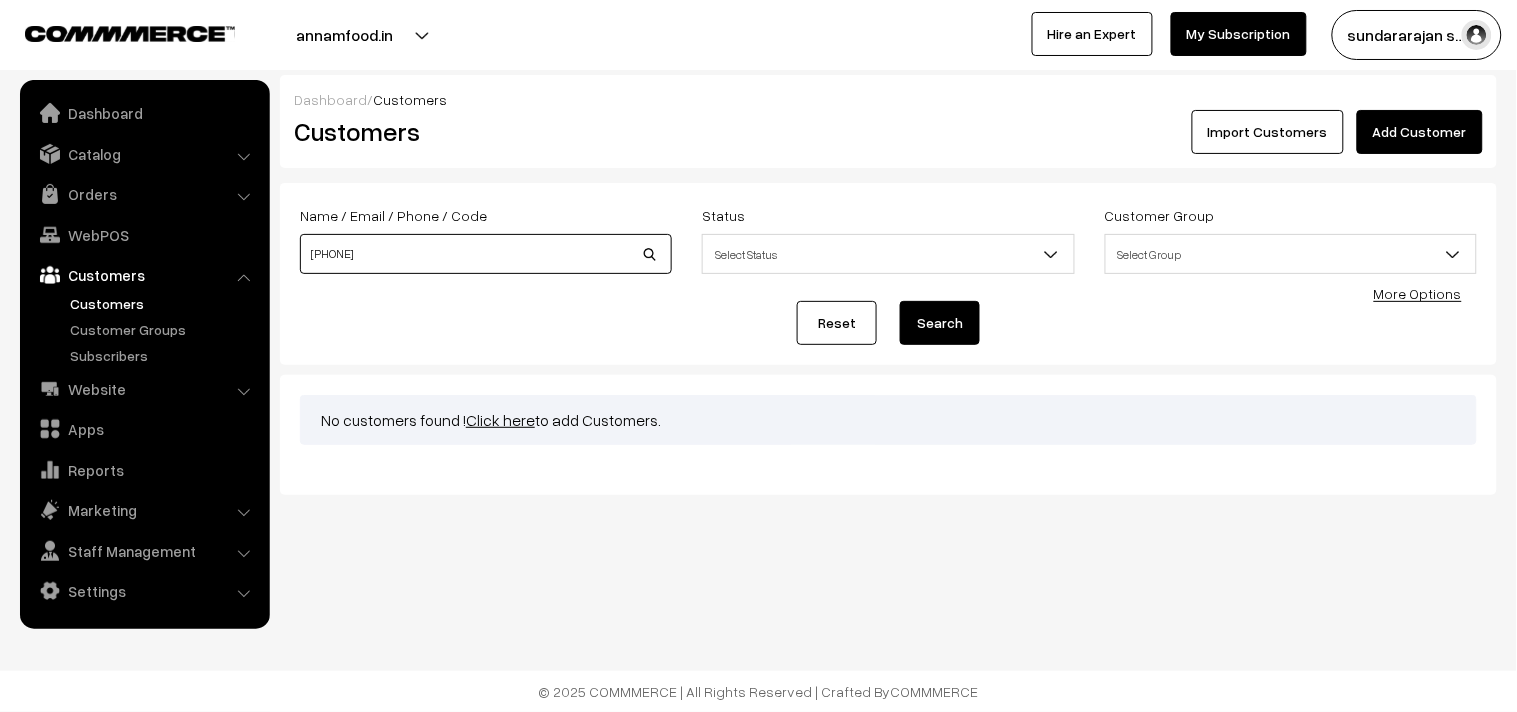 drag, startPoint x: 322, startPoint y: 254, endPoint x: 305, endPoint y: 257, distance: 17.262676 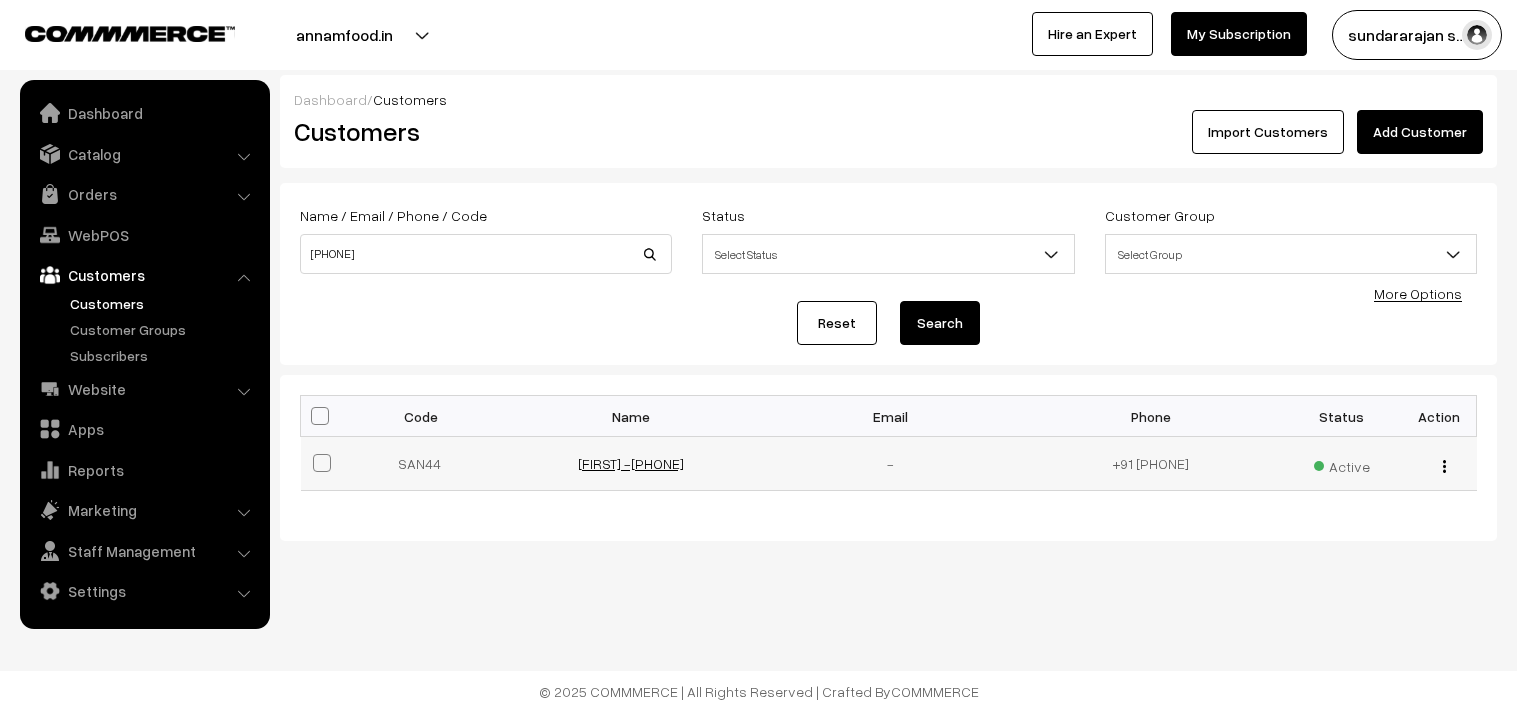scroll, scrollTop: 0, scrollLeft: 0, axis: both 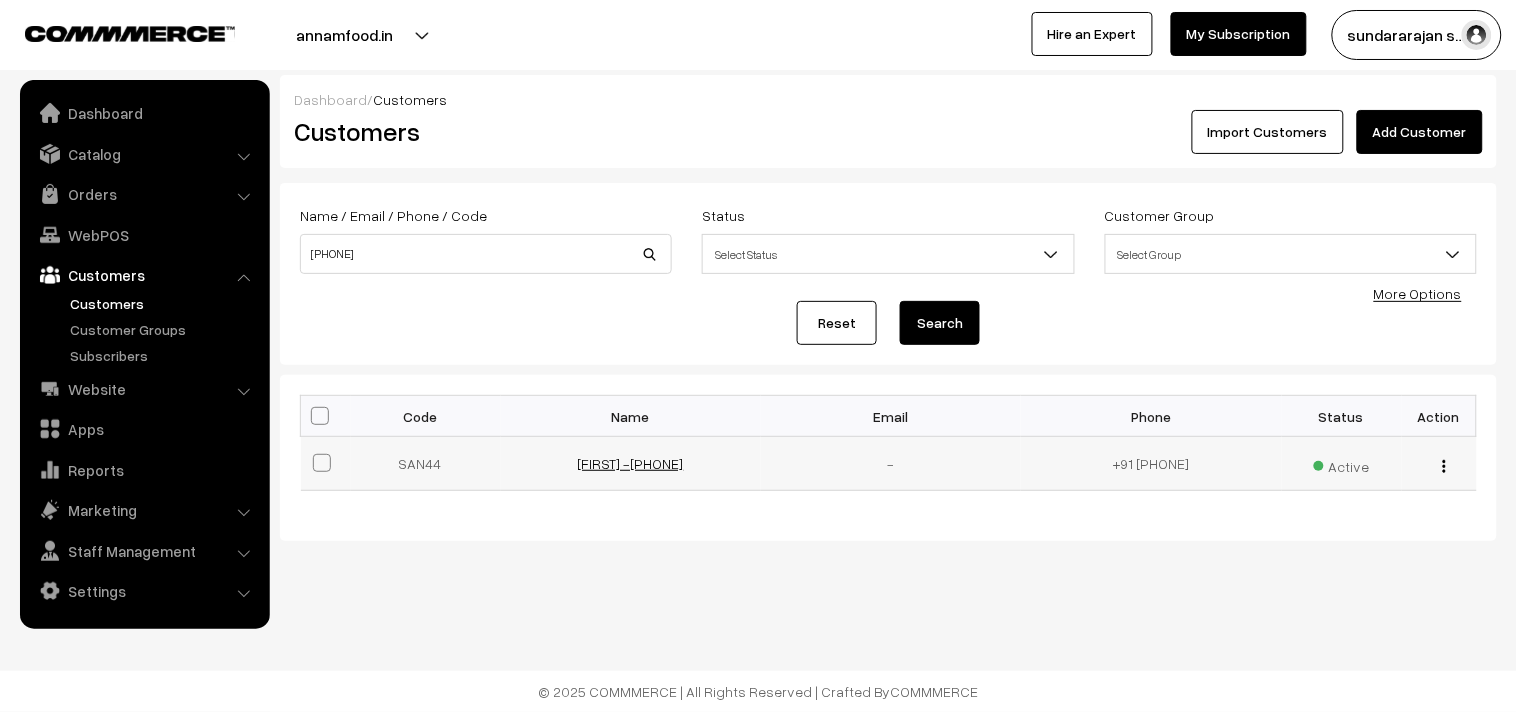 click on "[FIRST] -[PHONE]" at bounding box center [631, 463] 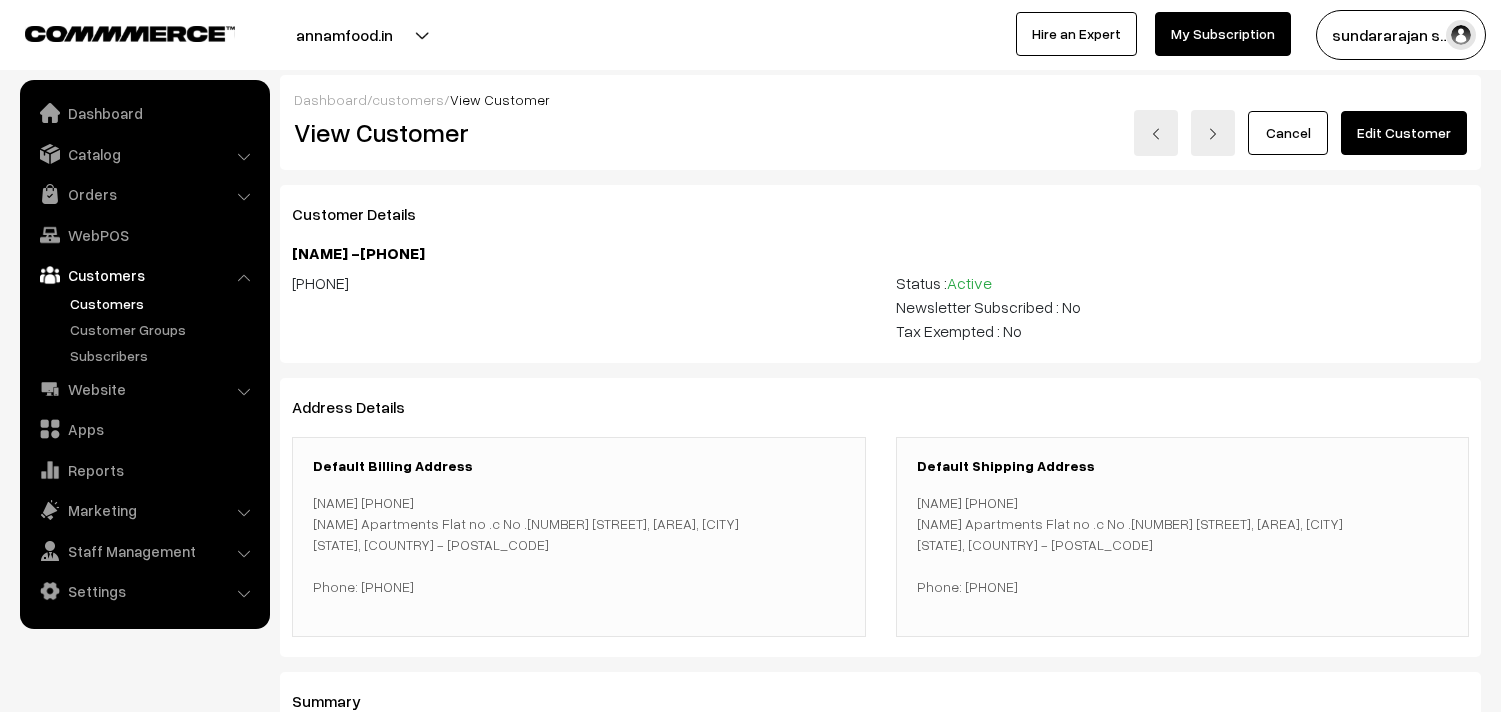 scroll, scrollTop: 0, scrollLeft: 0, axis: both 